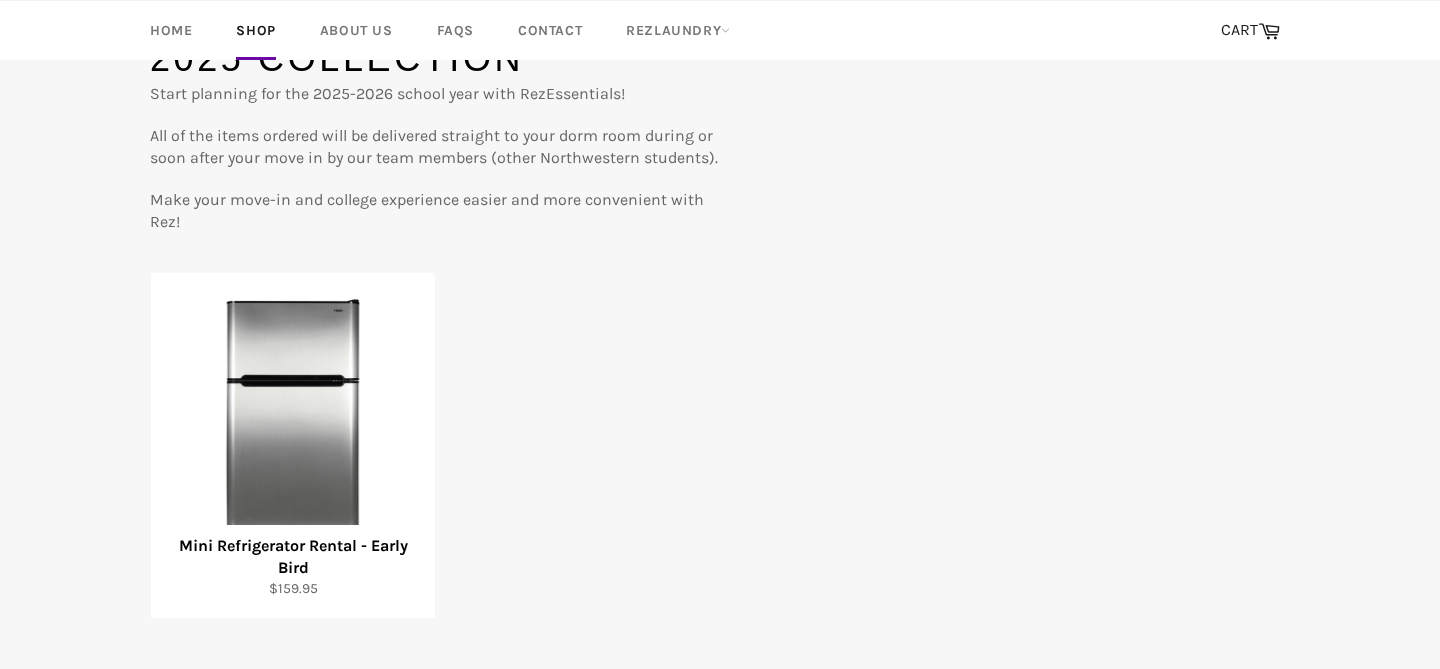 scroll, scrollTop: 308, scrollLeft: 0, axis: vertical 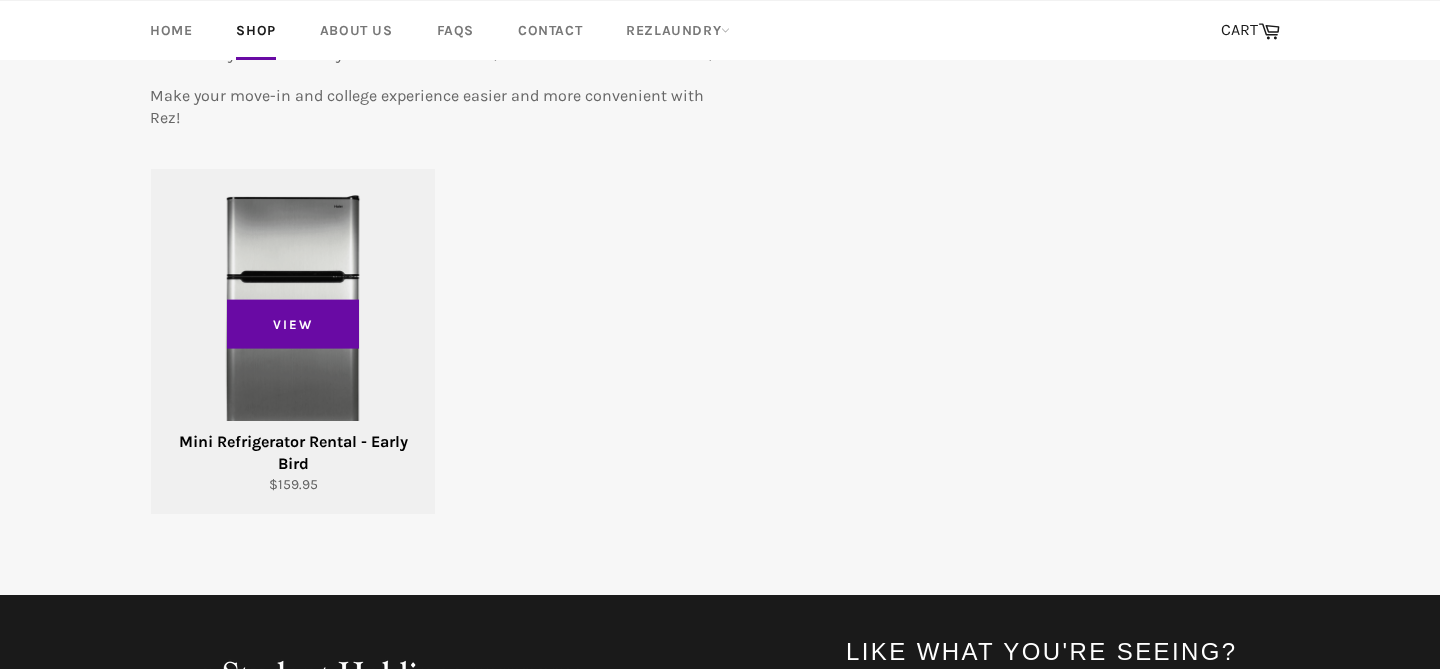 click on "View" at bounding box center (293, 341) 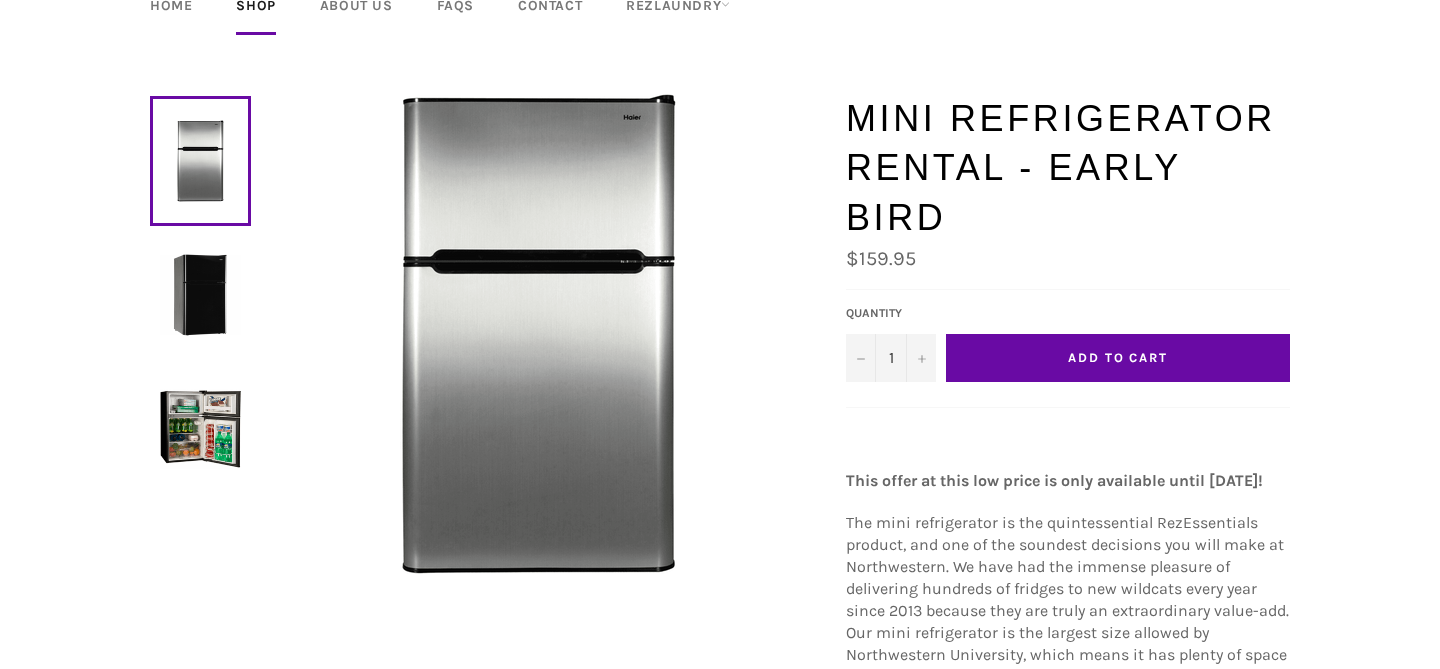 scroll, scrollTop: 27, scrollLeft: 0, axis: vertical 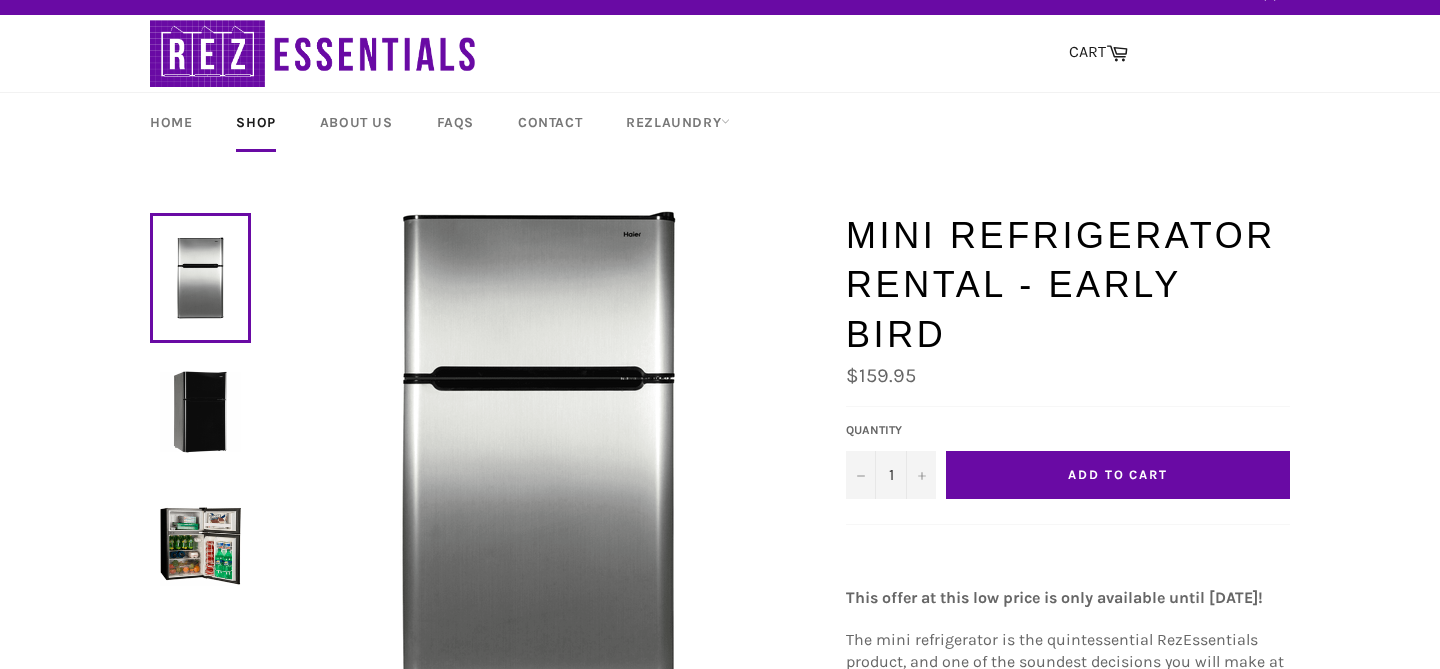 click at bounding box center (200, 545) 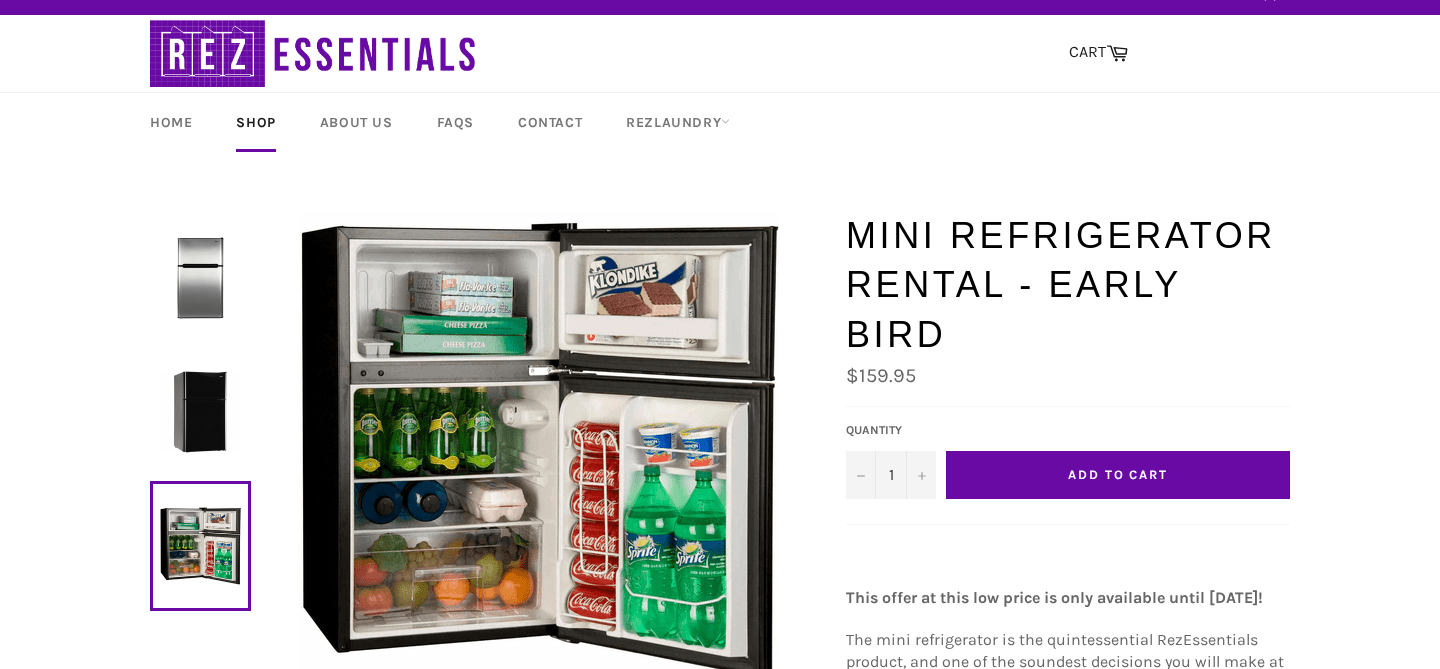 click at bounding box center (200, 278) 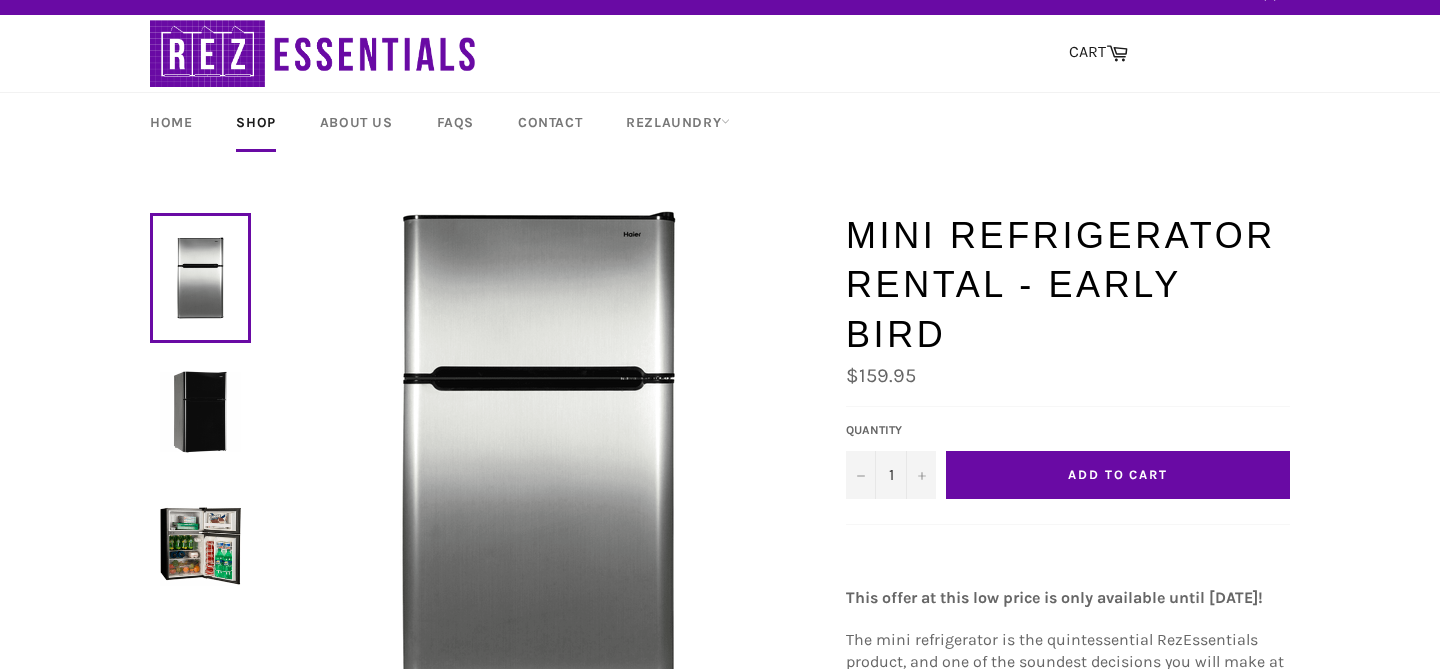 click on "Add to Cart" at bounding box center (1118, 475) 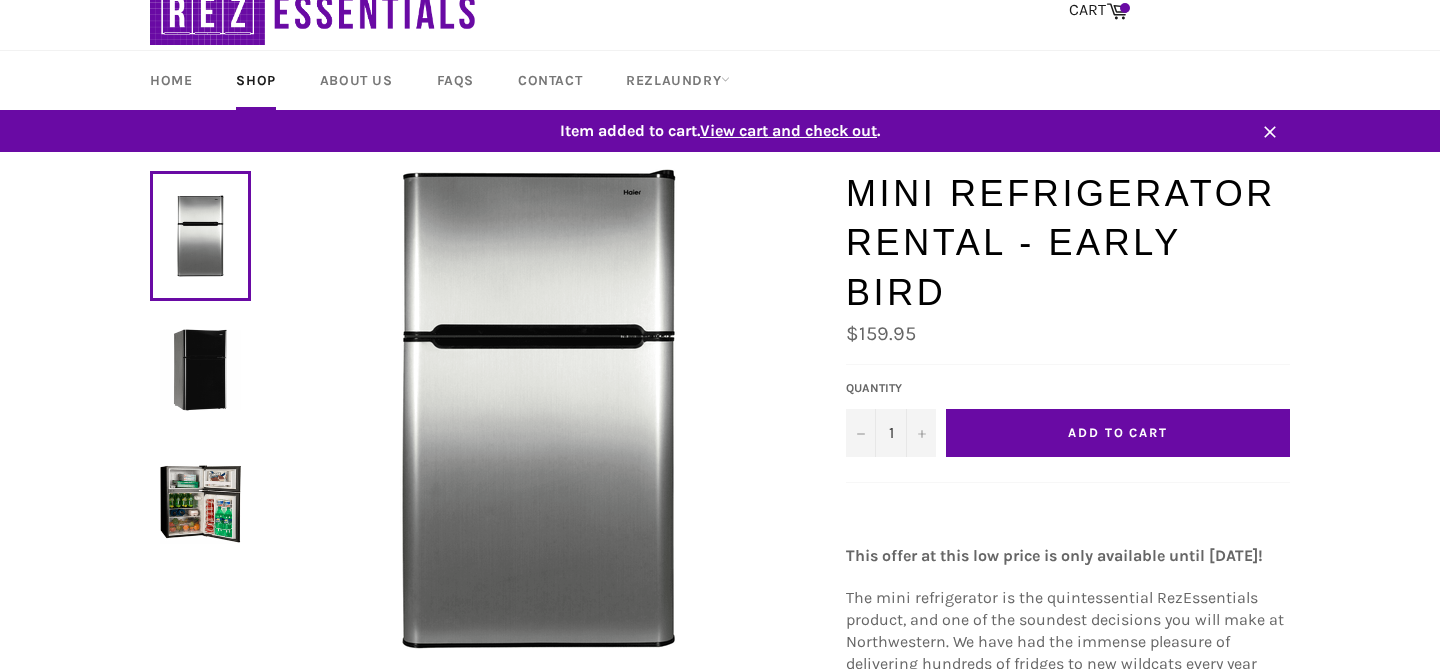 scroll, scrollTop: 0, scrollLeft: 0, axis: both 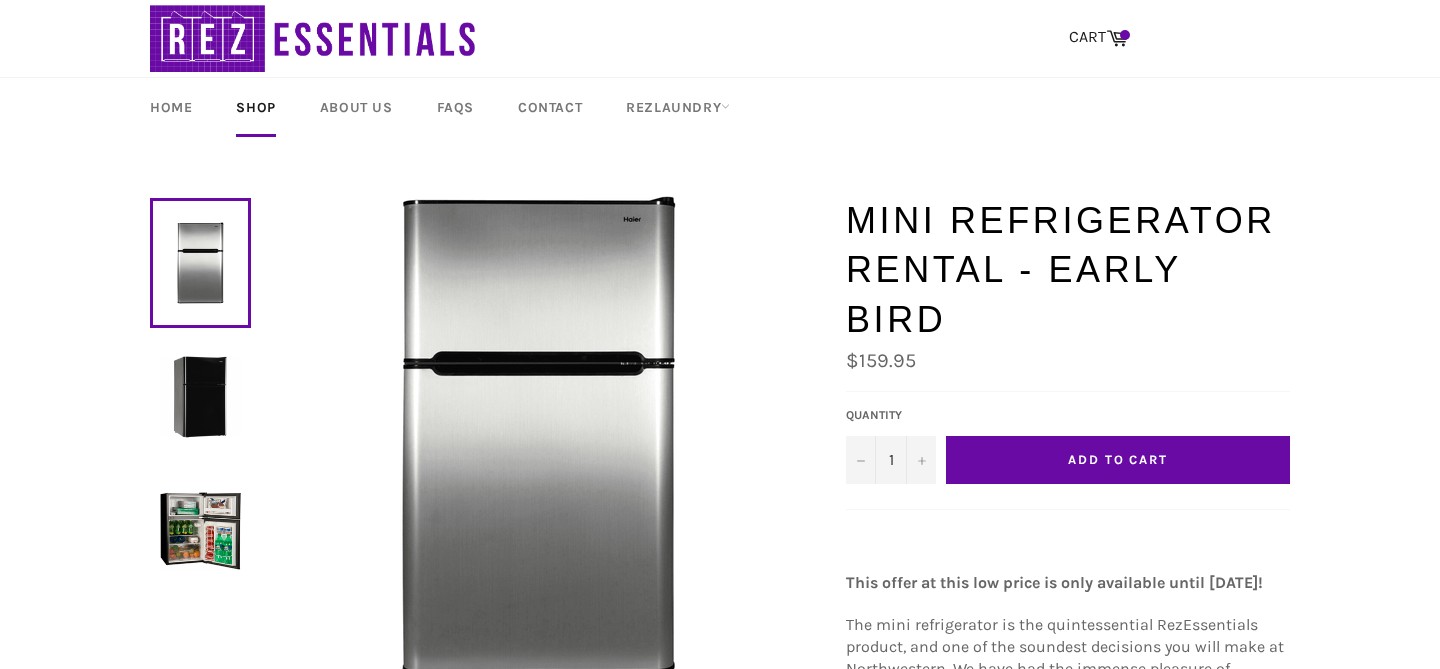 click on "Add to Cart" at bounding box center (1118, 459) 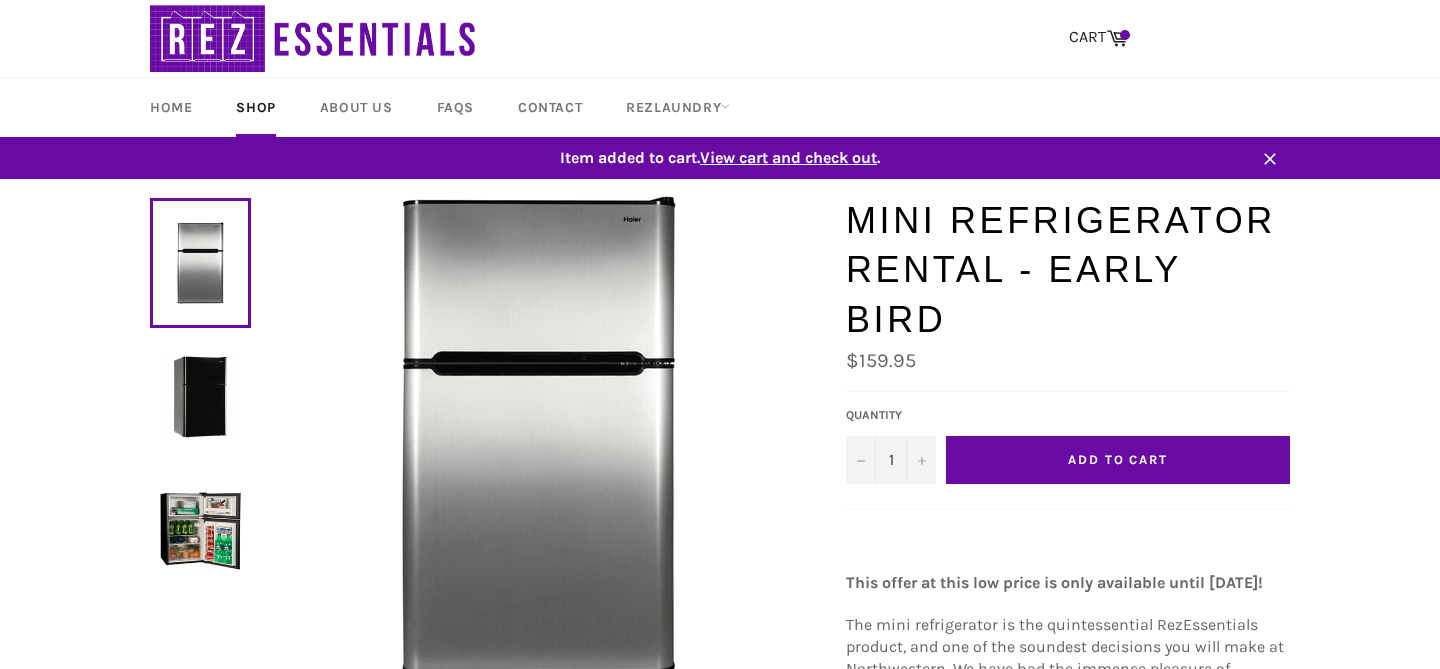 click on "View cart and check out" at bounding box center [788, 157] 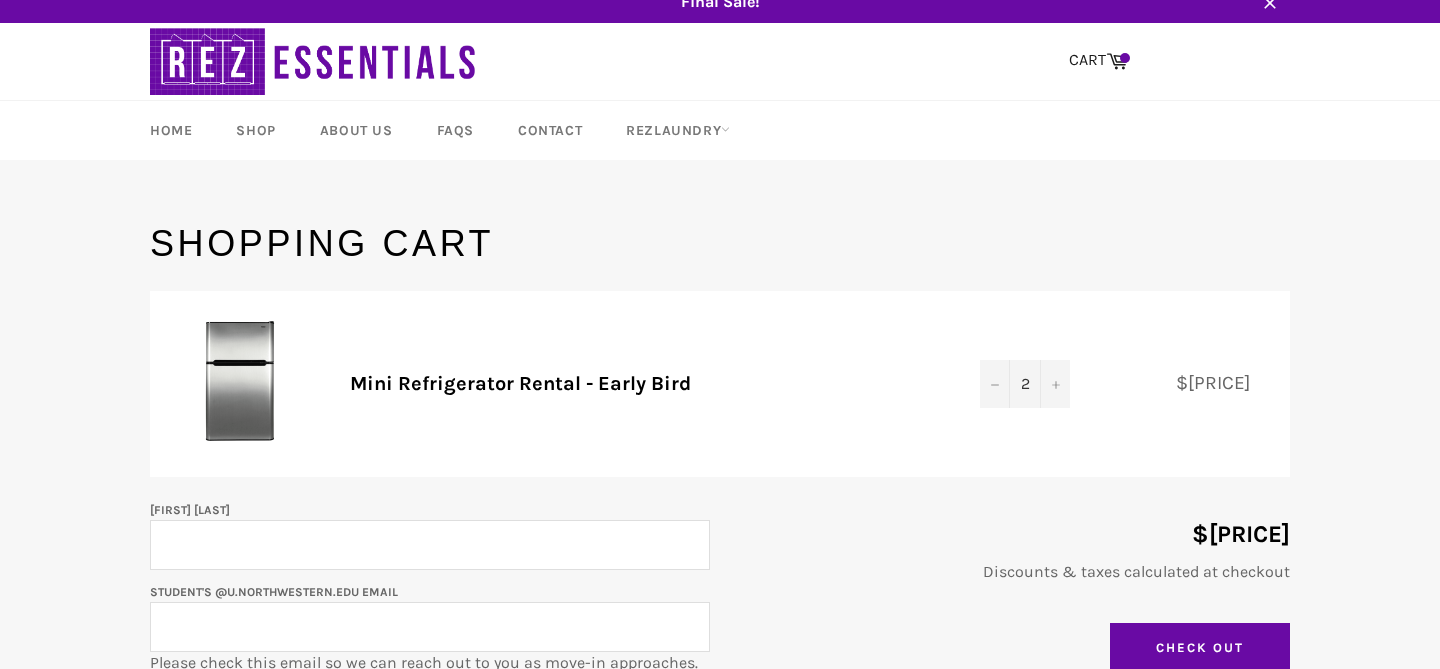 scroll, scrollTop: 20, scrollLeft: 0, axis: vertical 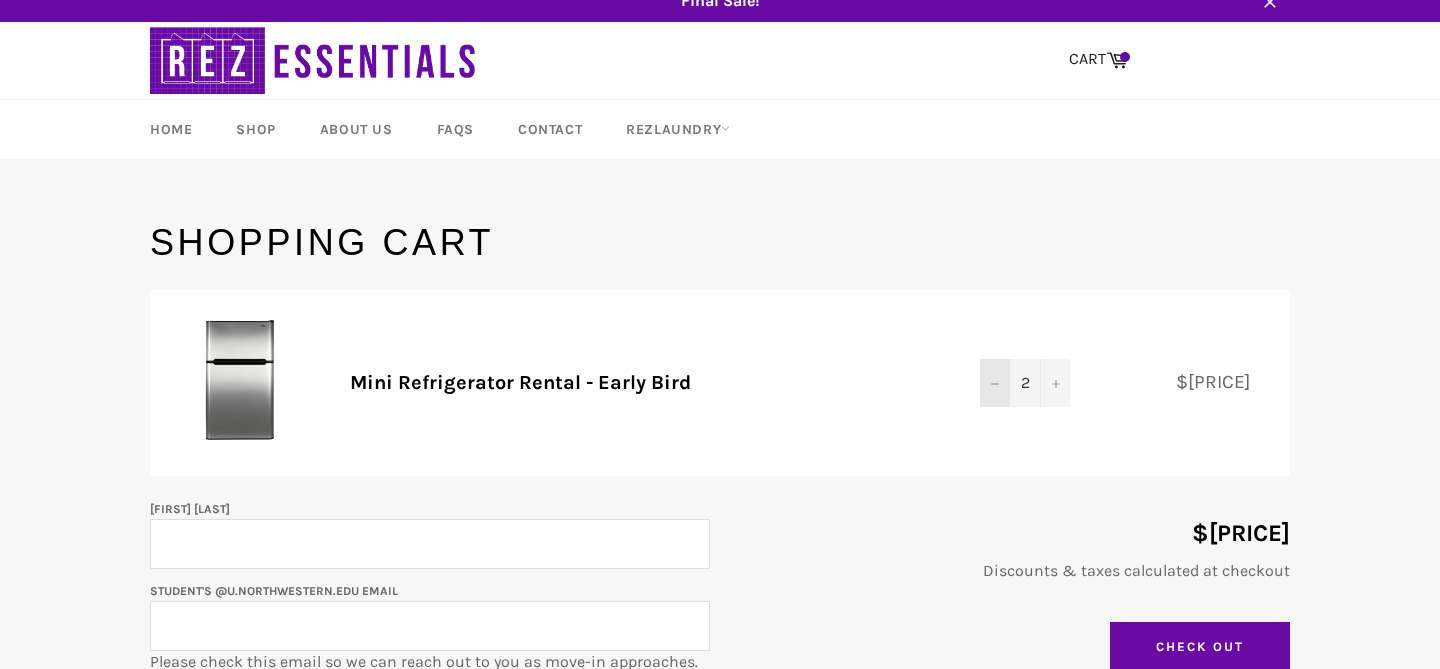 click on "−" at bounding box center (995, 383) 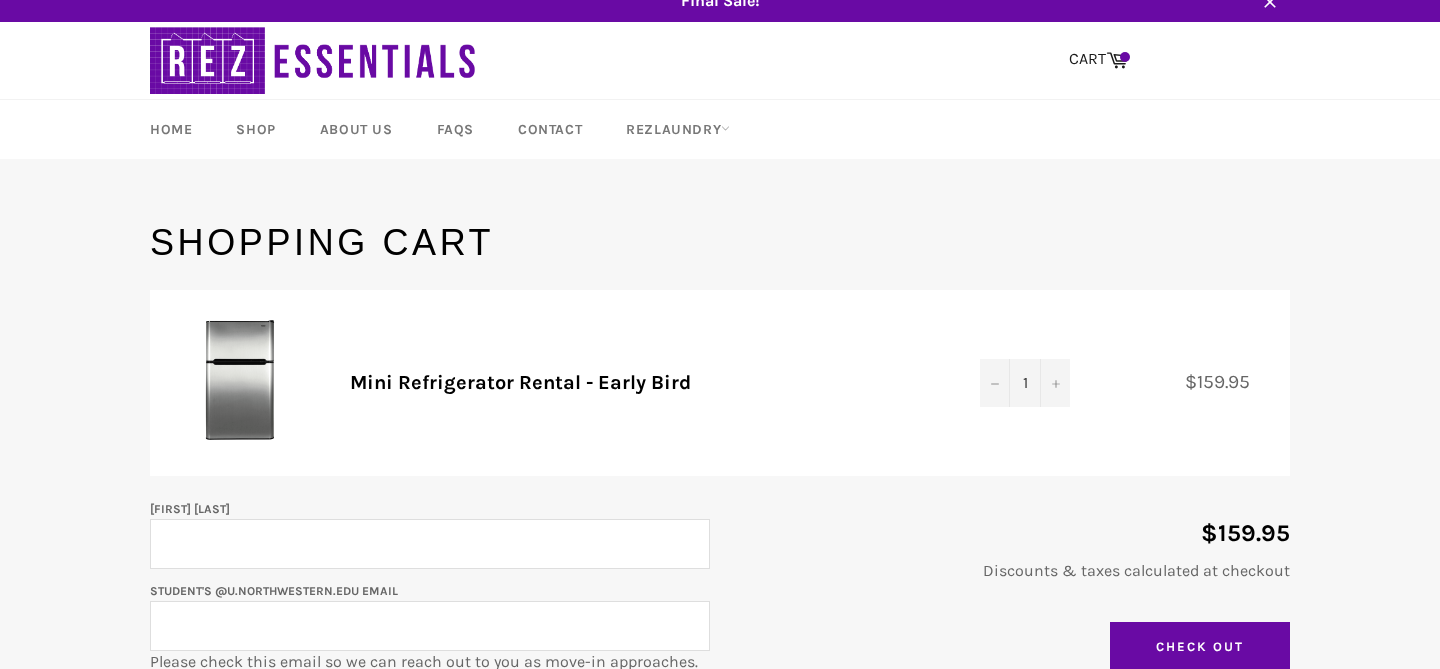 scroll, scrollTop: 0, scrollLeft: 0, axis: both 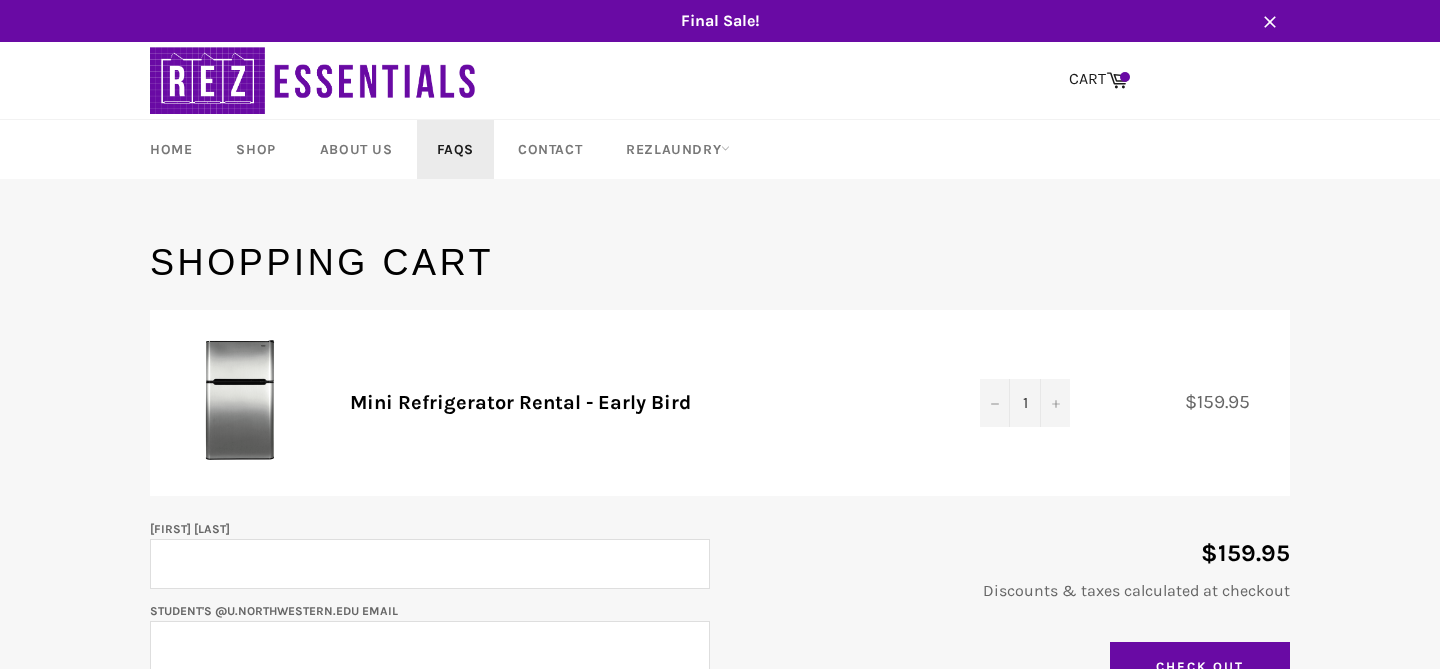 click on "FAQs" at bounding box center (455, 149) 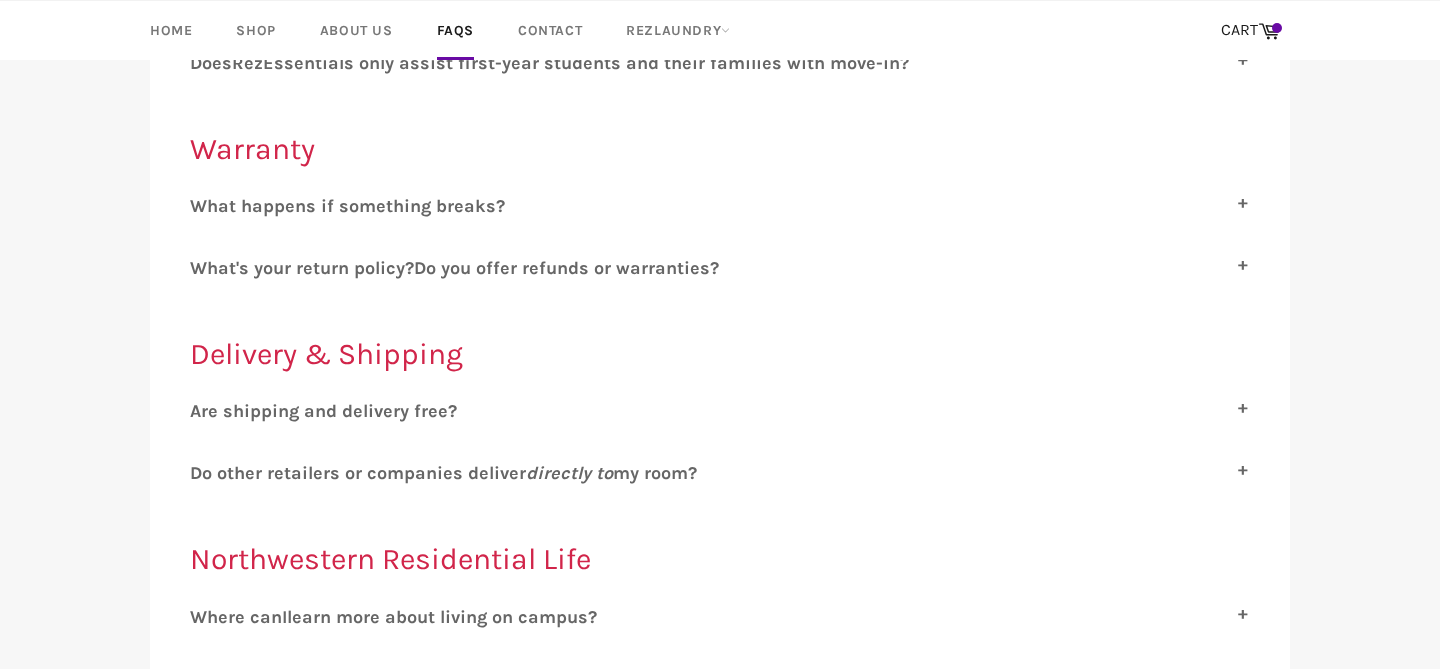 scroll, scrollTop: 661, scrollLeft: 0, axis: vertical 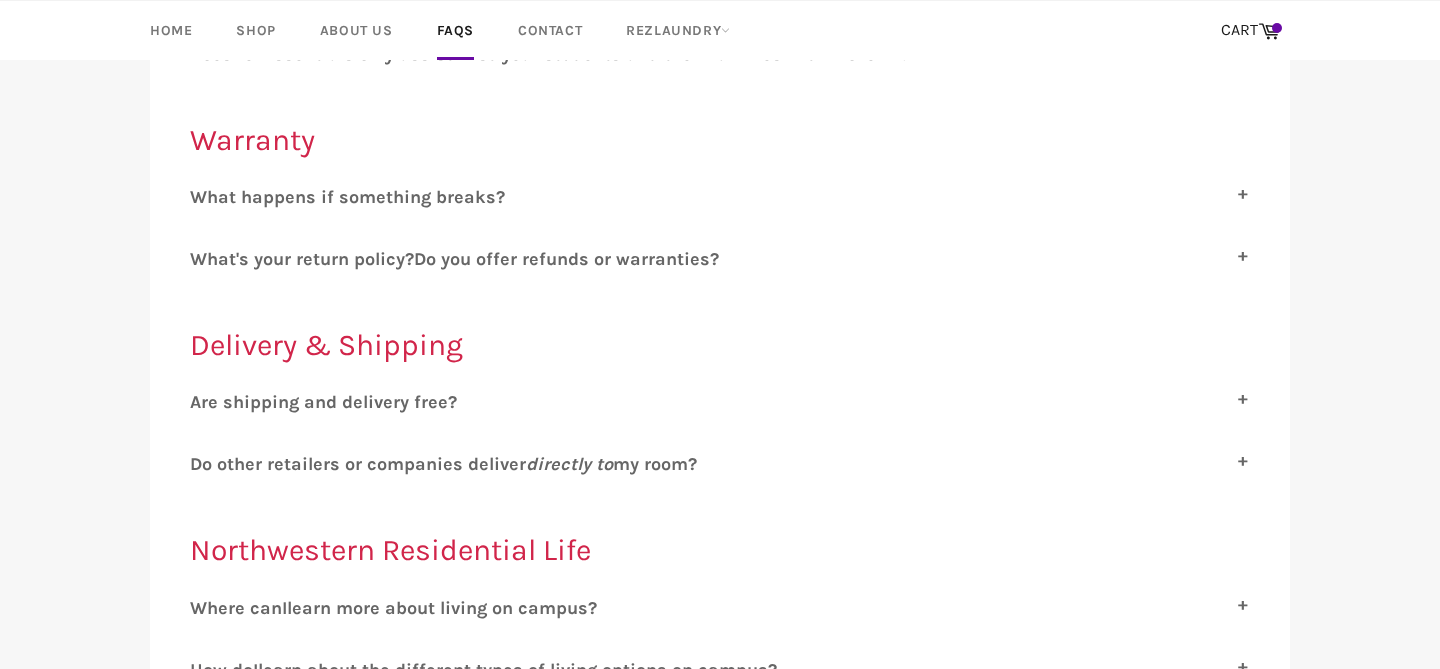 click on "o you offer refunds or warranties?" at bounding box center (572, 259) 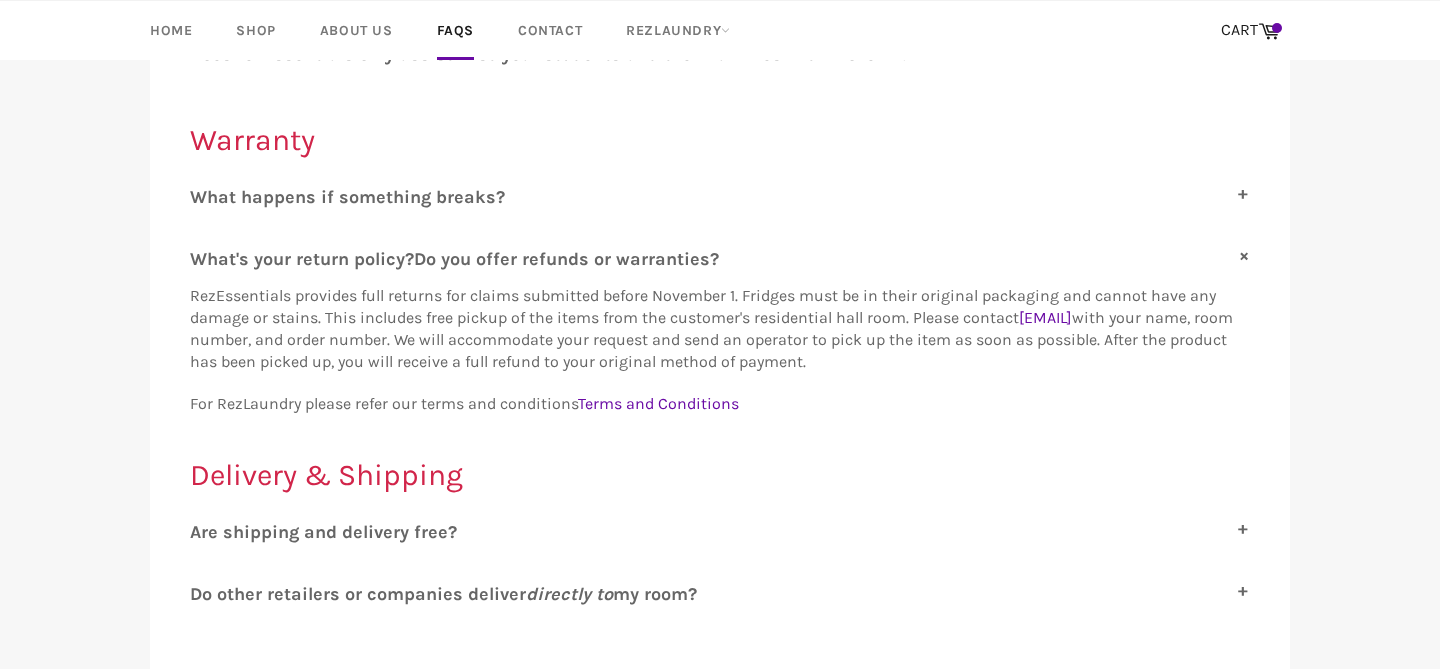 click on "o you offer refunds or warranties?" at bounding box center [572, 259] 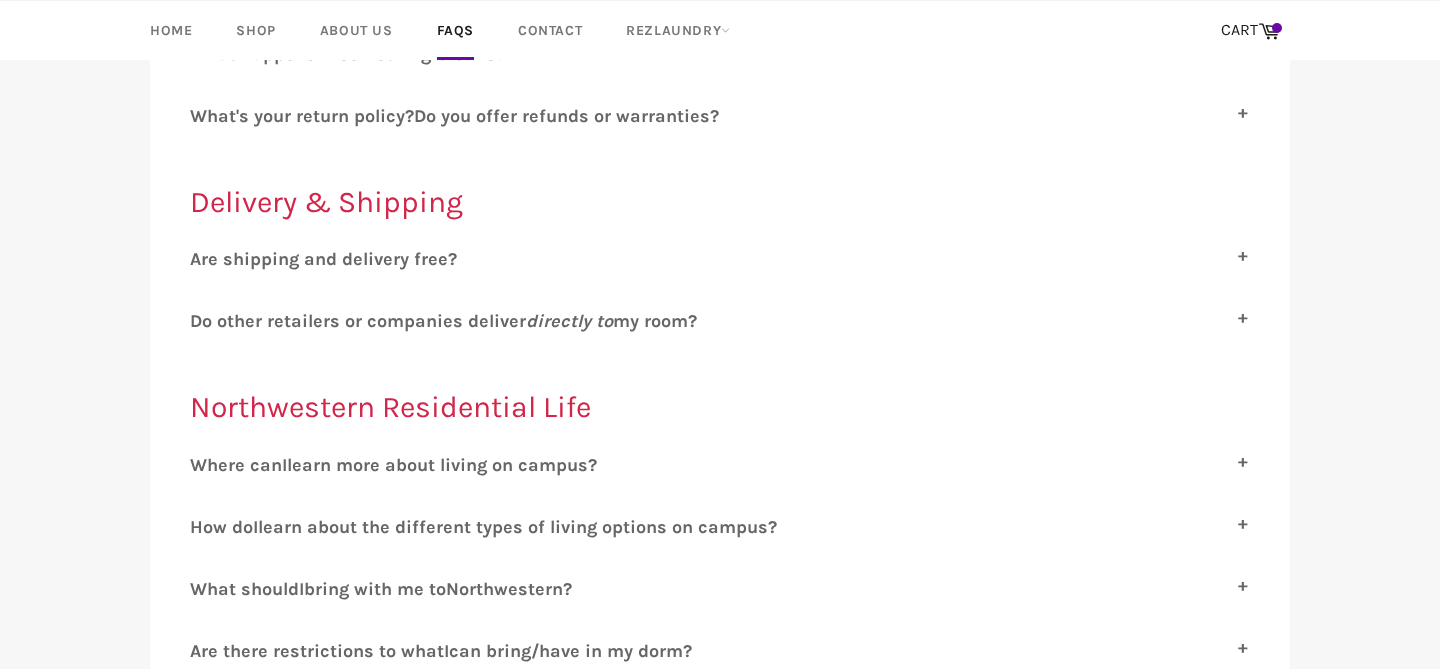 scroll, scrollTop: 792, scrollLeft: 0, axis: vertical 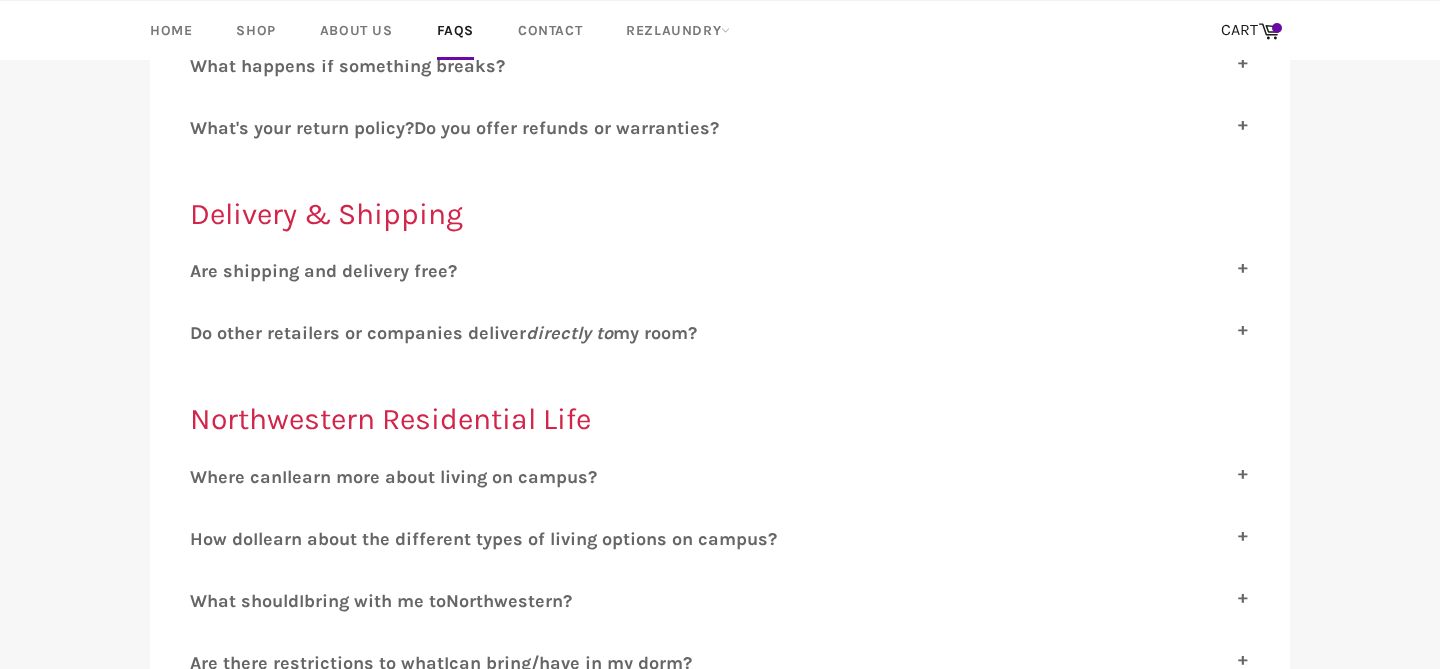 click on "A re shipping and delivery free?" at bounding box center [720, 271] 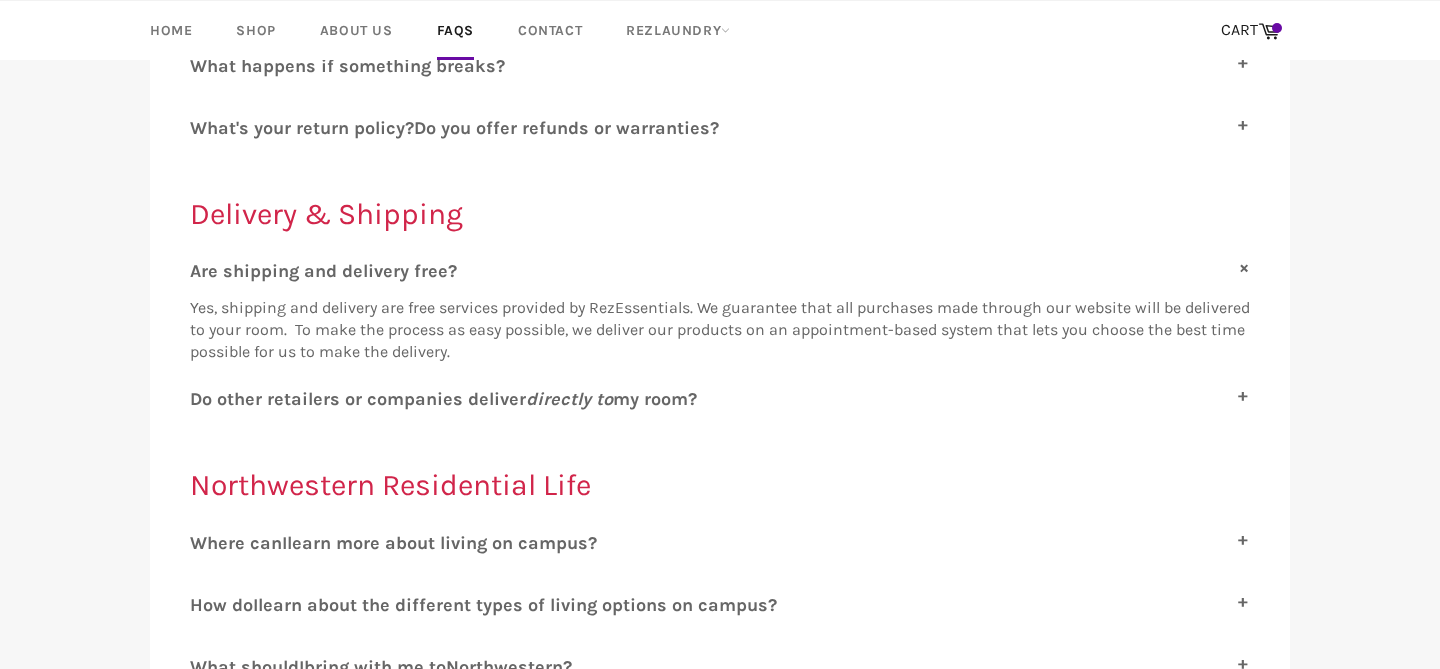 click on "A re shipping and delivery free?" at bounding box center (720, 271) 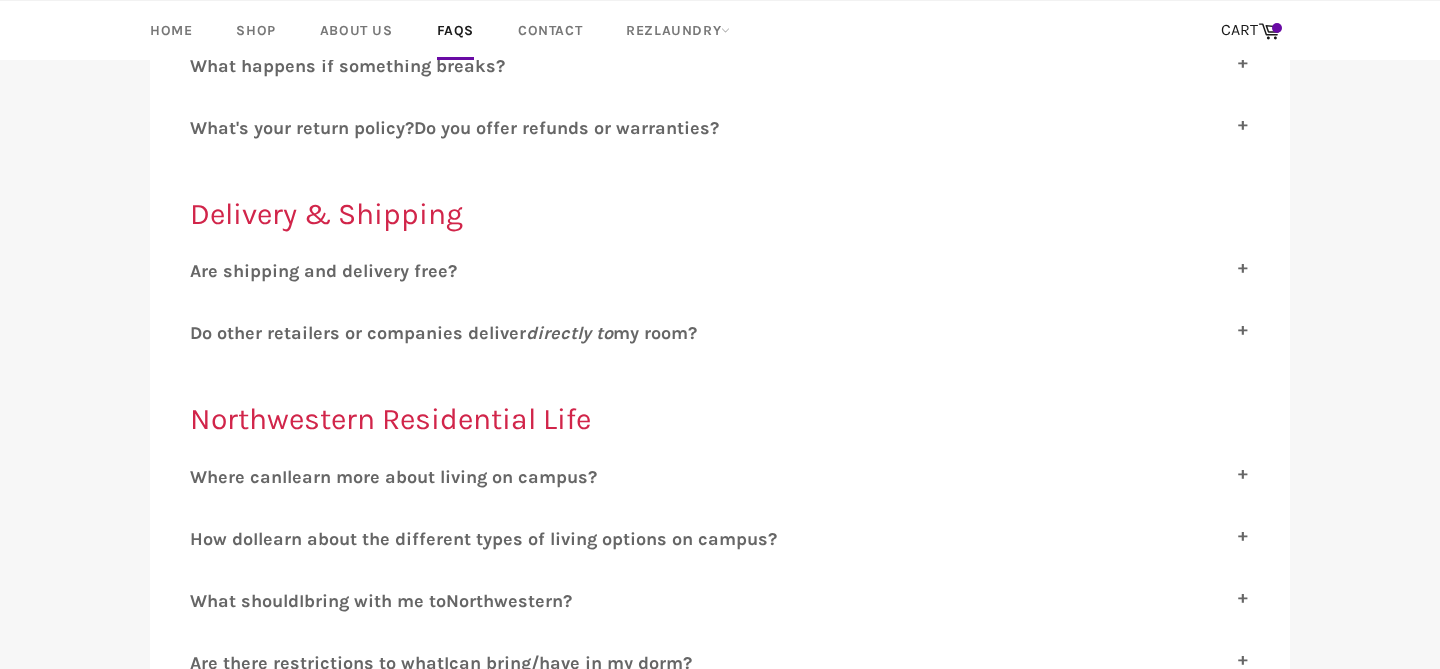 click on "A re shipping and delivery free?" at bounding box center (720, 271) 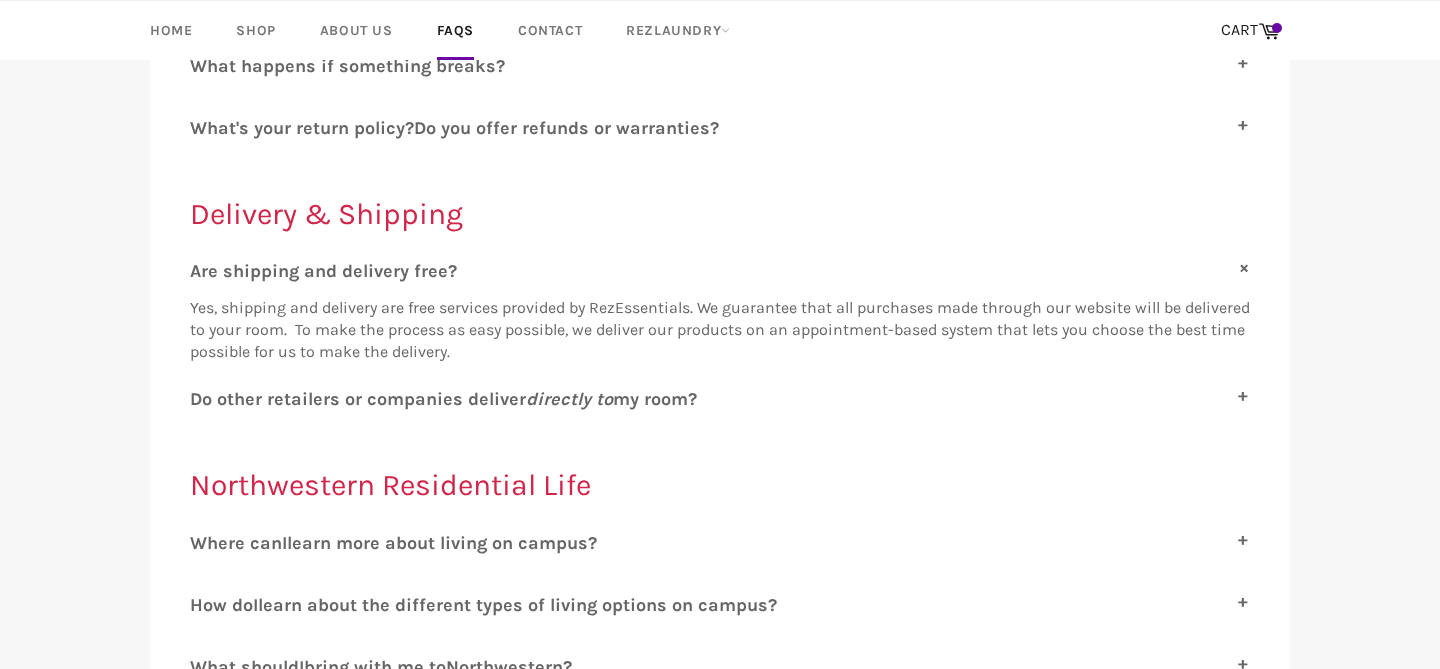 click on "A re shipping and delivery free?" at bounding box center [720, 271] 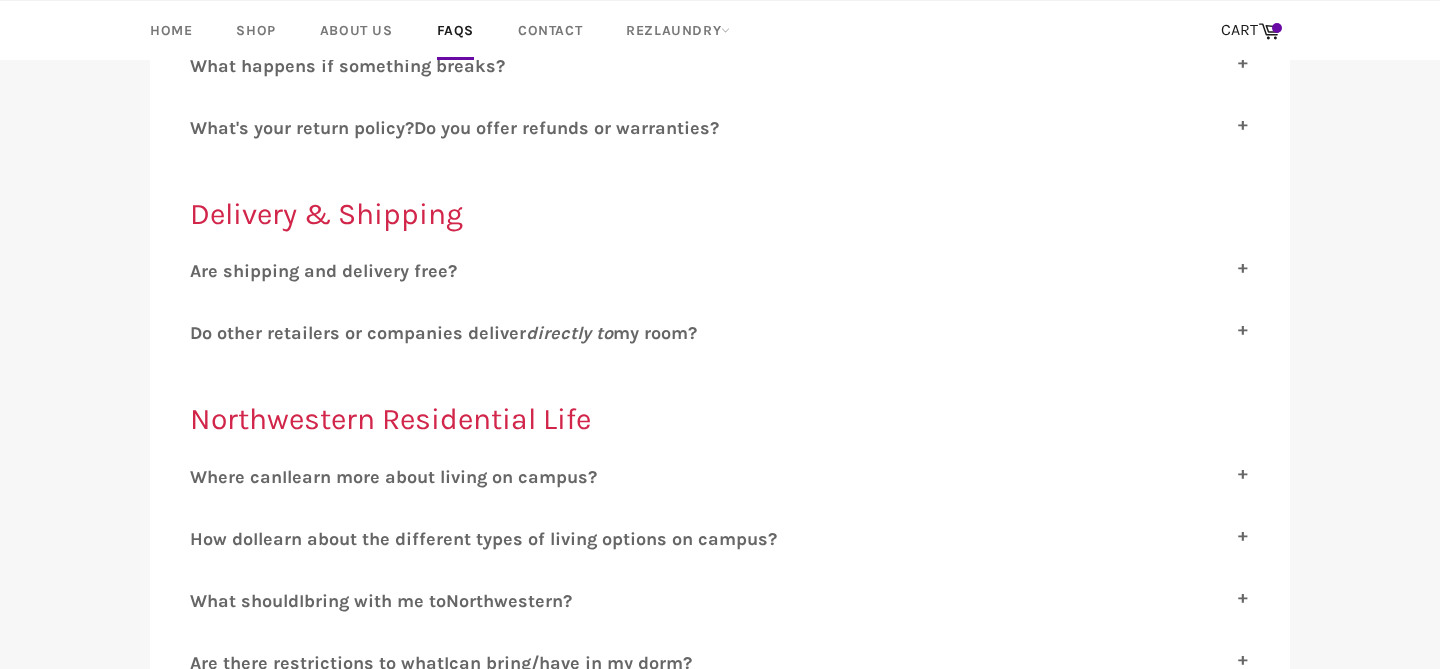 click on "o other retailers or companies deliver  directly to  my room?" at bounding box center (449, 333) 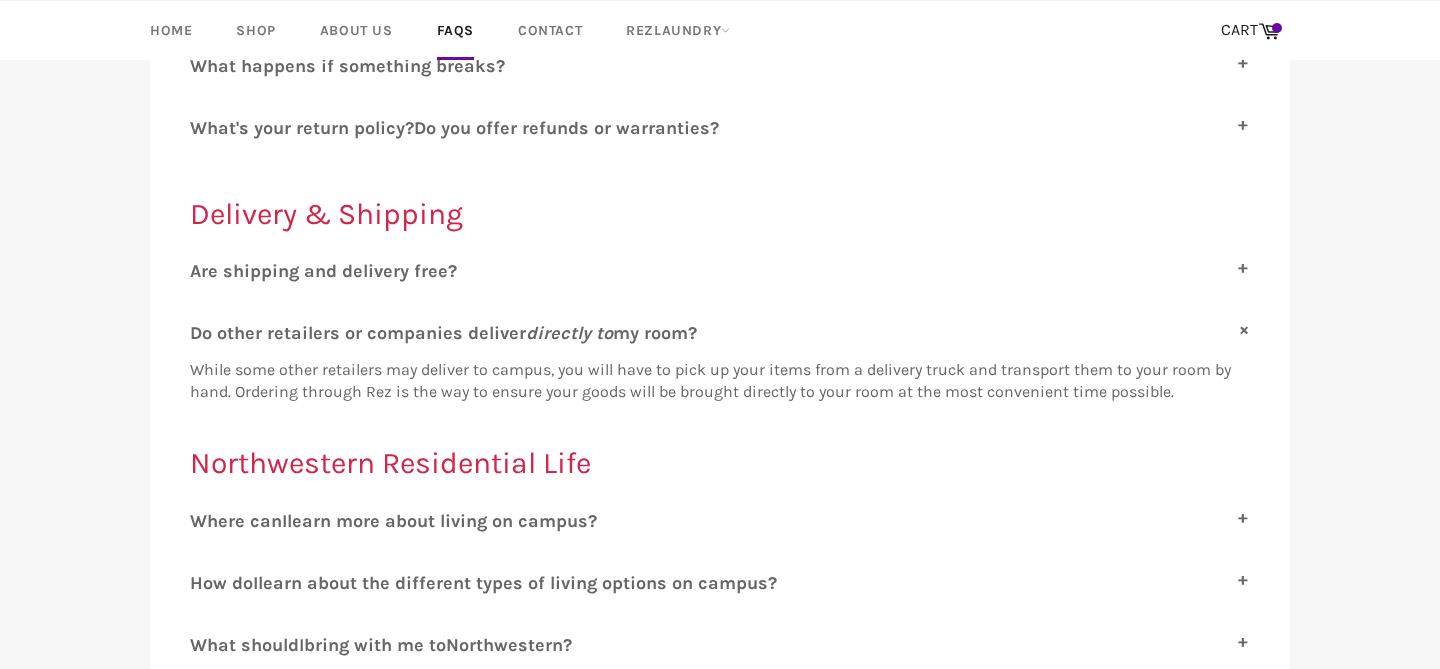 click on "o other retailers or companies deliver  directly to  my room?" at bounding box center [449, 333] 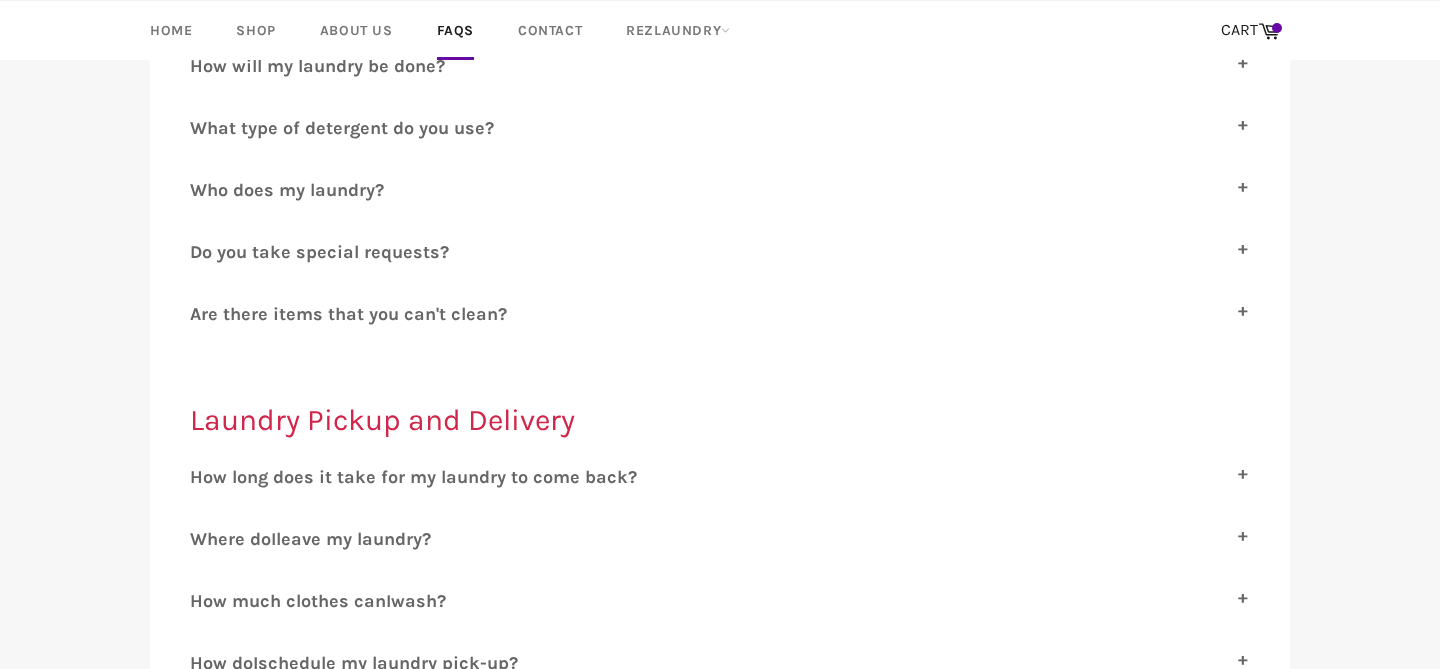 scroll, scrollTop: 1675, scrollLeft: 0, axis: vertical 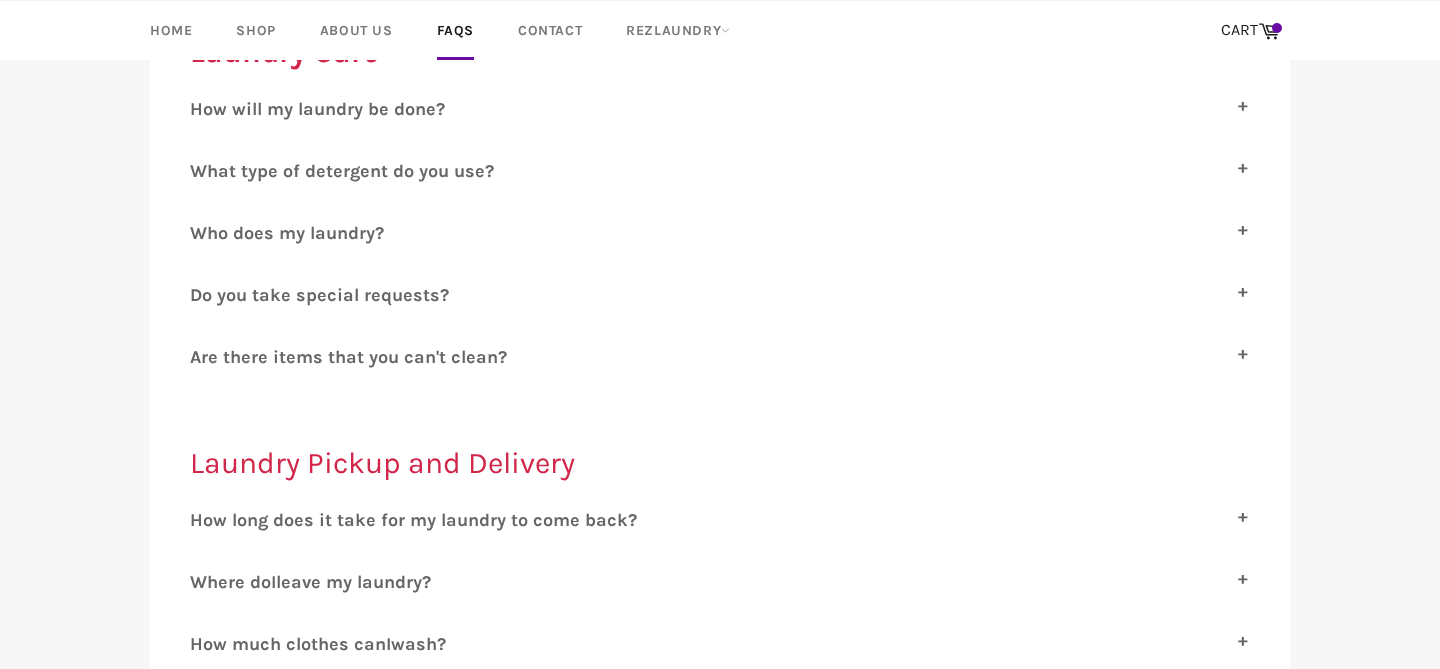 click on "H ow will my laundry be done?
Your clothes will receive high-quality care. Clothes are washed in cold water with your choice of detergent and fabric softener. Colors and whites are separated to prevent bleeding. Clothes are dried on low heat to maintain quality. Throughout our cleaning process, we inspect your clothes in additional quality control checks to ensure your clothes are clean.
W hat type of detergent do you use?
We use either scented or hypoallergenic detergent, with or without fabric softener. After you place your order, we will send out a form for you to choose your detergent preferences. You can update your preferences by emailing us at  rezlaundry@studentholdings.org
W ho does my laundry?
Experienced laundry professionals at our premium cleaning partner care are trained to care for your clothes.
D o you take special requests?
A re there items that you can't clean?" at bounding box center (720, 250) 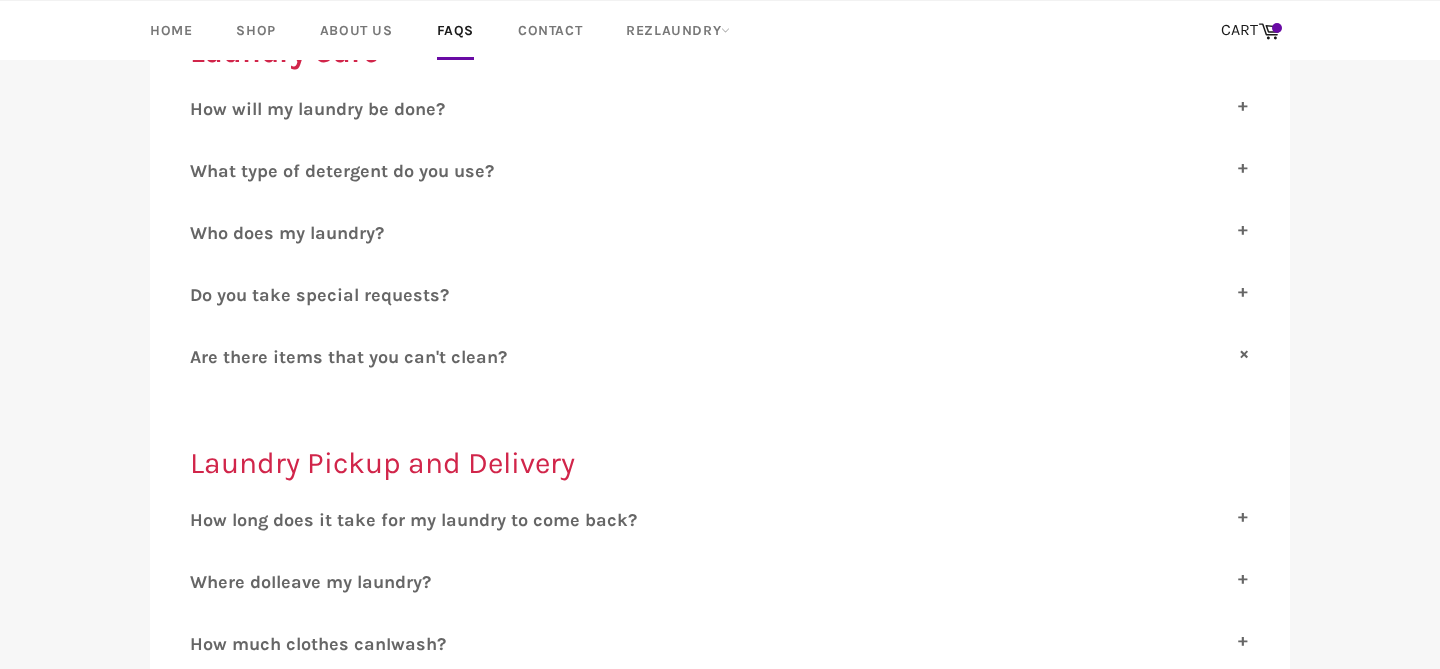 click on "A re there items that you can't clean?" at bounding box center [720, 357] 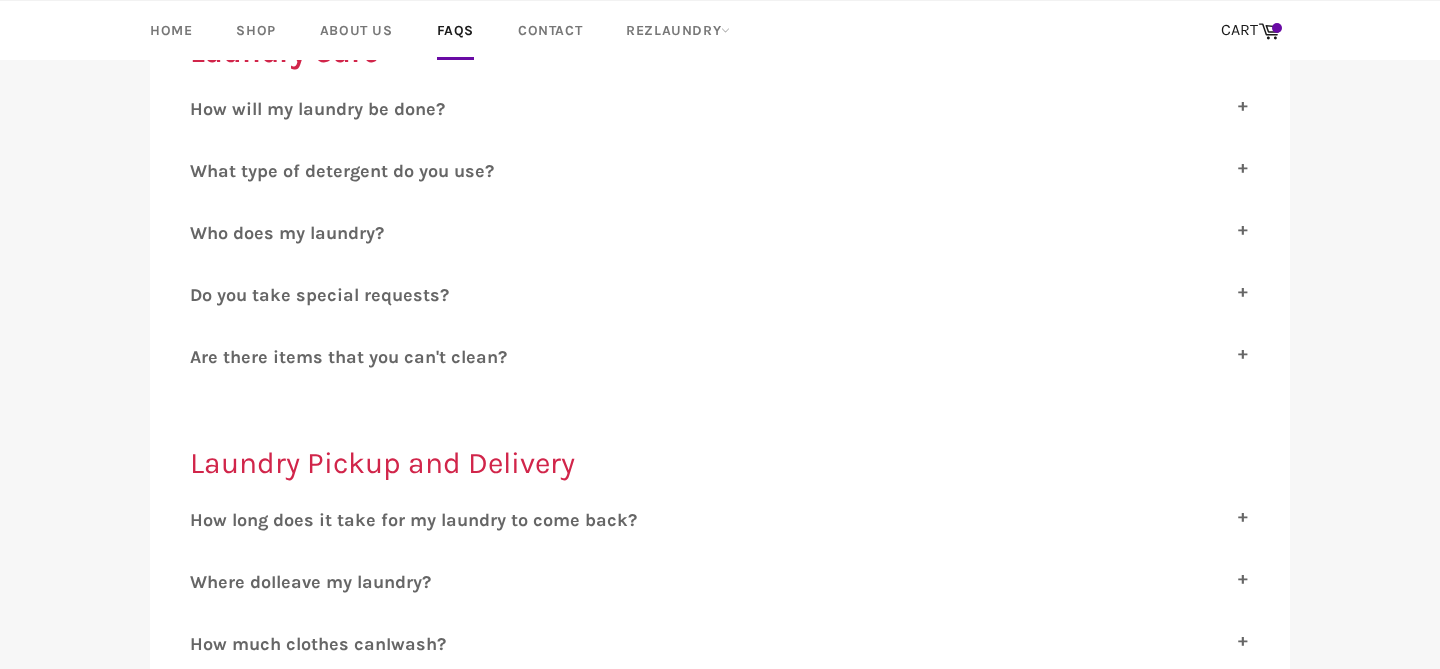 click on "A re there items that you can't clean?" at bounding box center (720, 357) 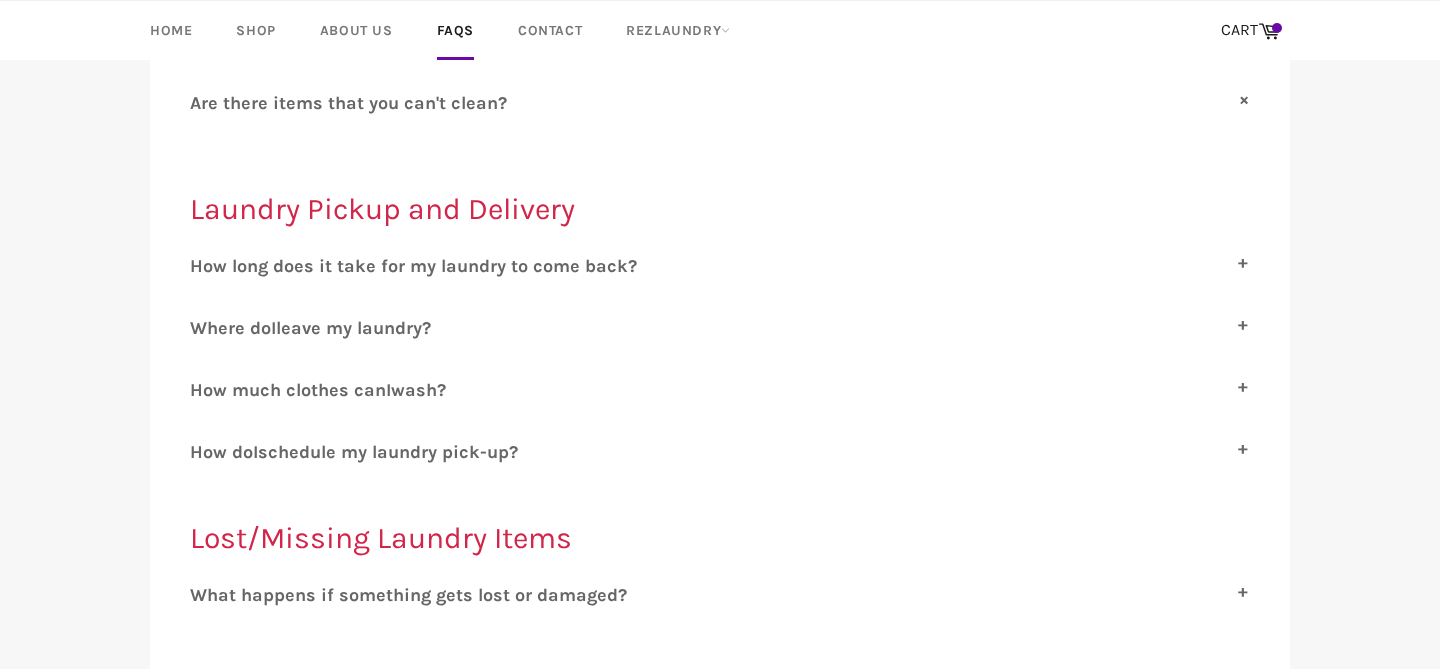 scroll, scrollTop: 1930, scrollLeft: 0, axis: vertical 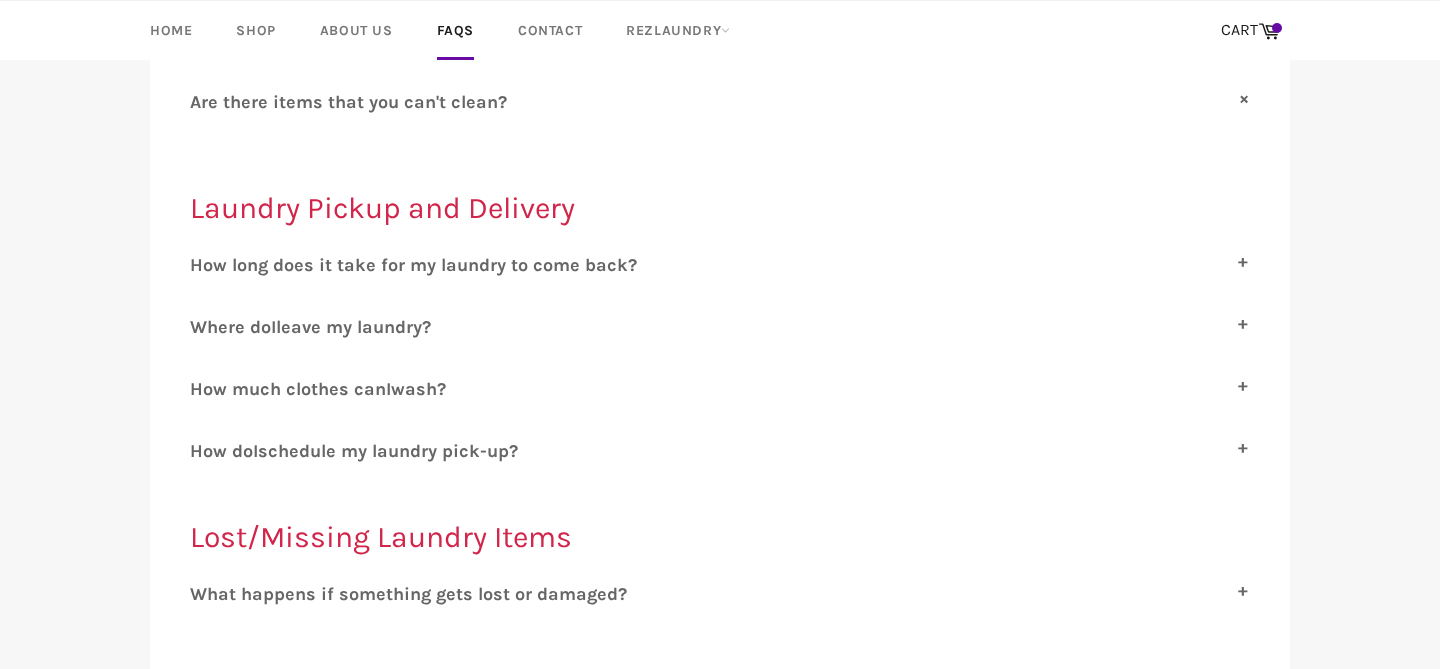 click on "H ow long does it take for my laundry to come back?" at bounding box center (720, 265) 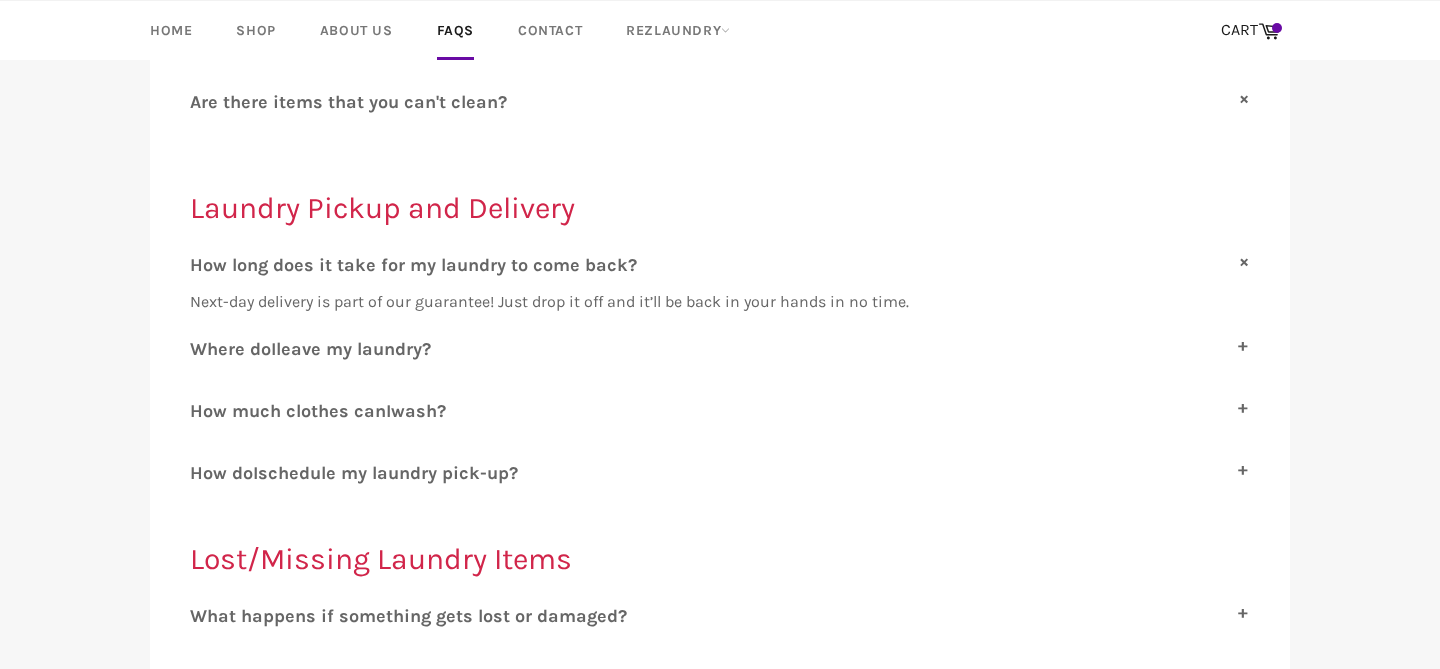click on "H ow much clothes can  I  wash?" at bounding box center [720, 411] 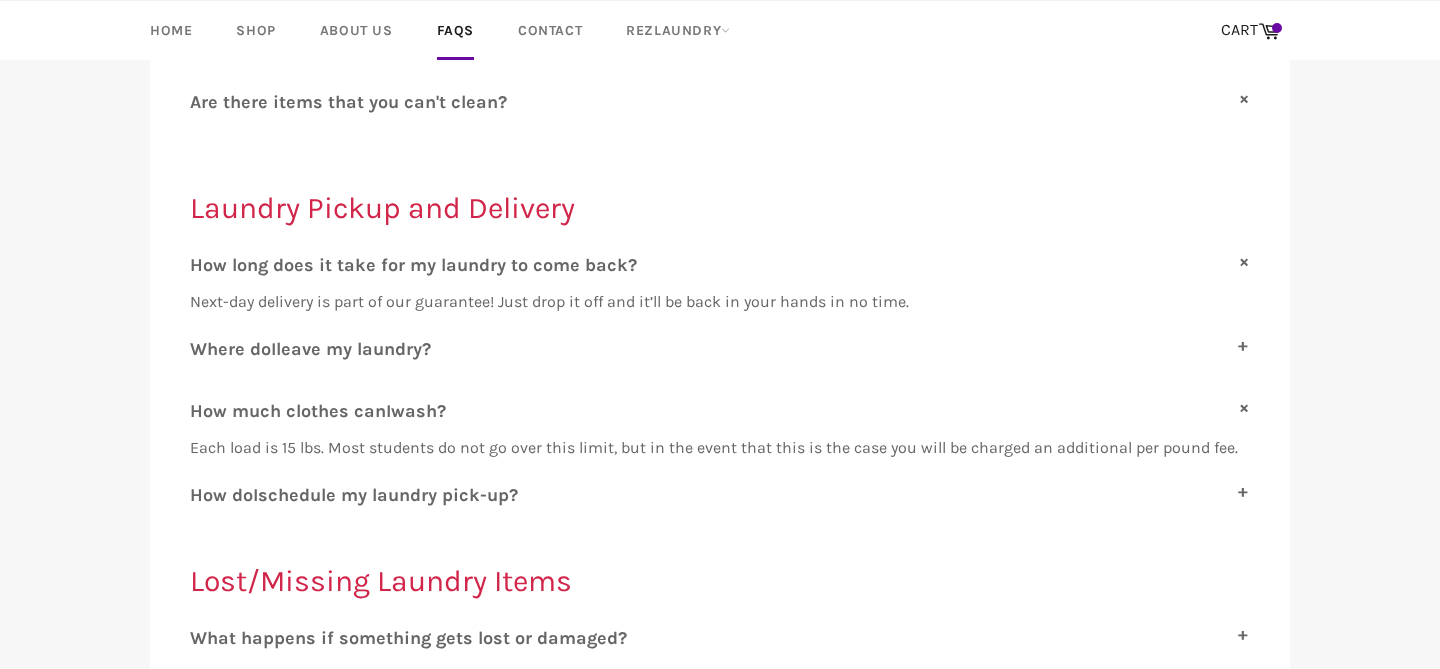 click on "H ow much clothes can  I  wash?" at bounding box center [720, 411] 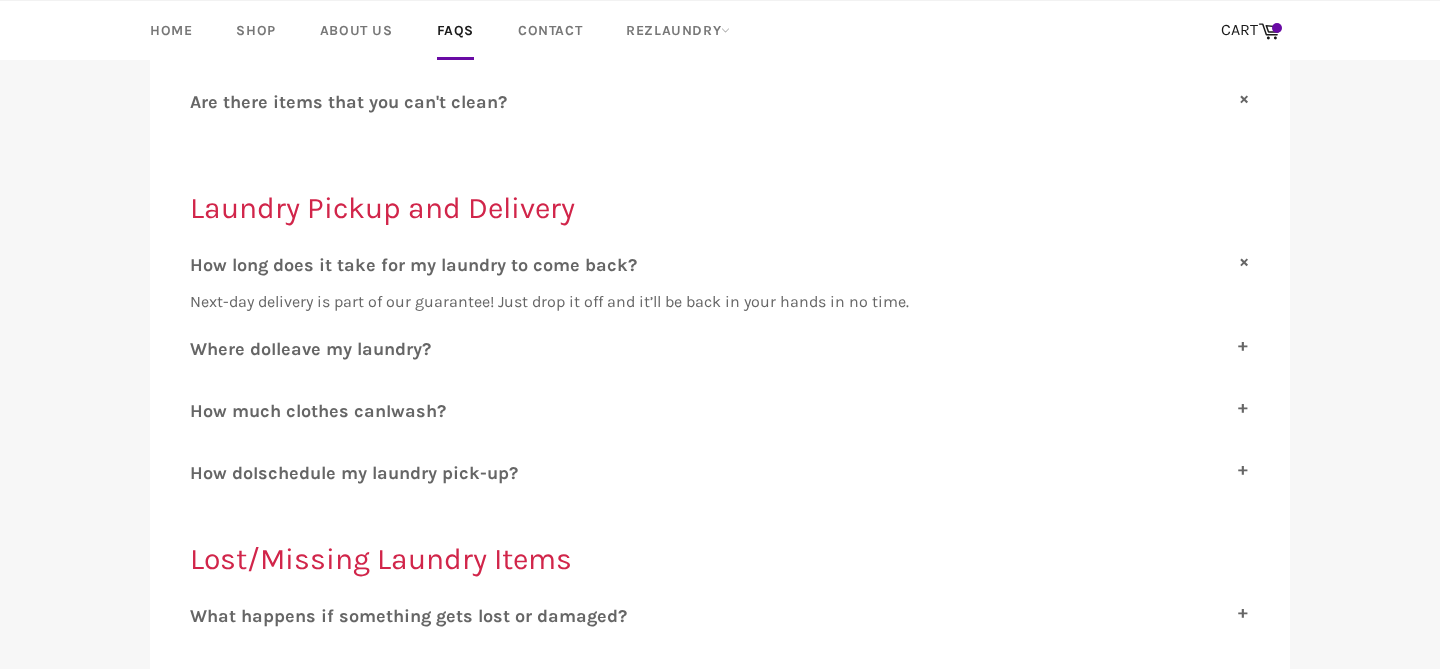 click on "ow long does it take for my laundry to come back?" at bounding box center [420, 265] 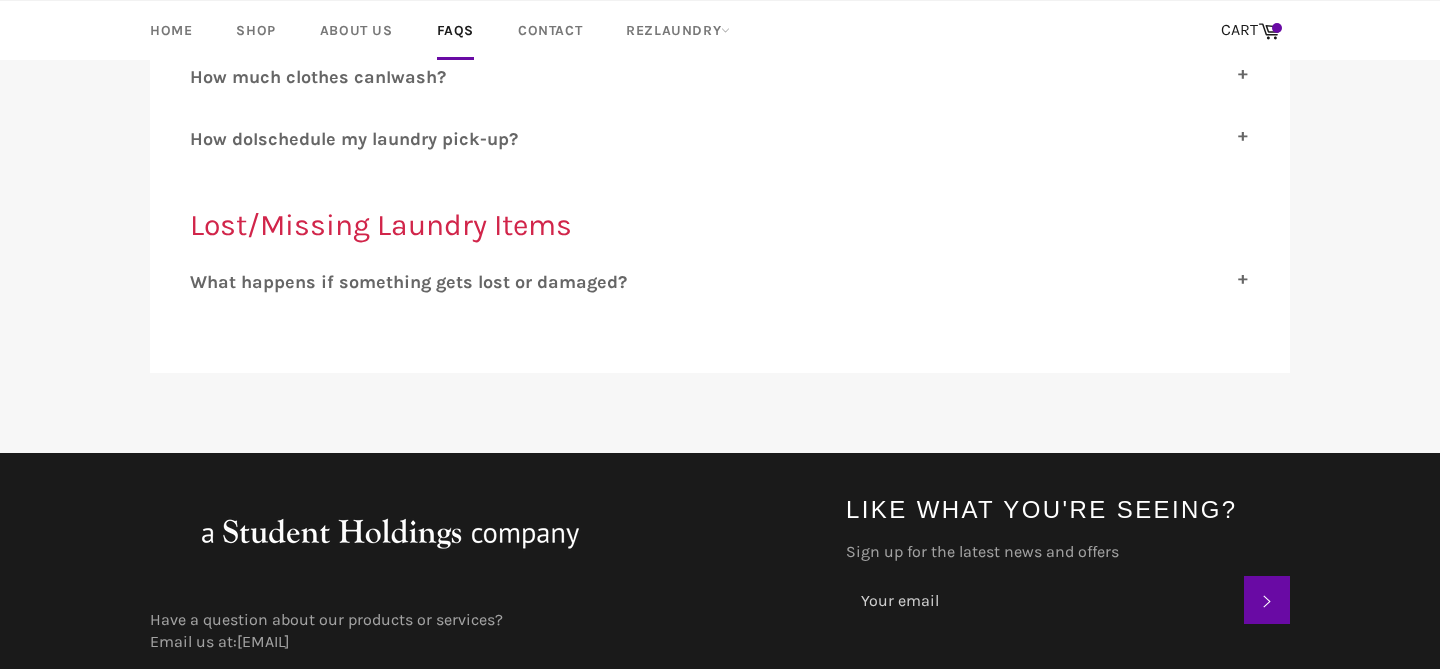 scroll, scrollTop: 2250, scrollLeft: 0, axis: vertical 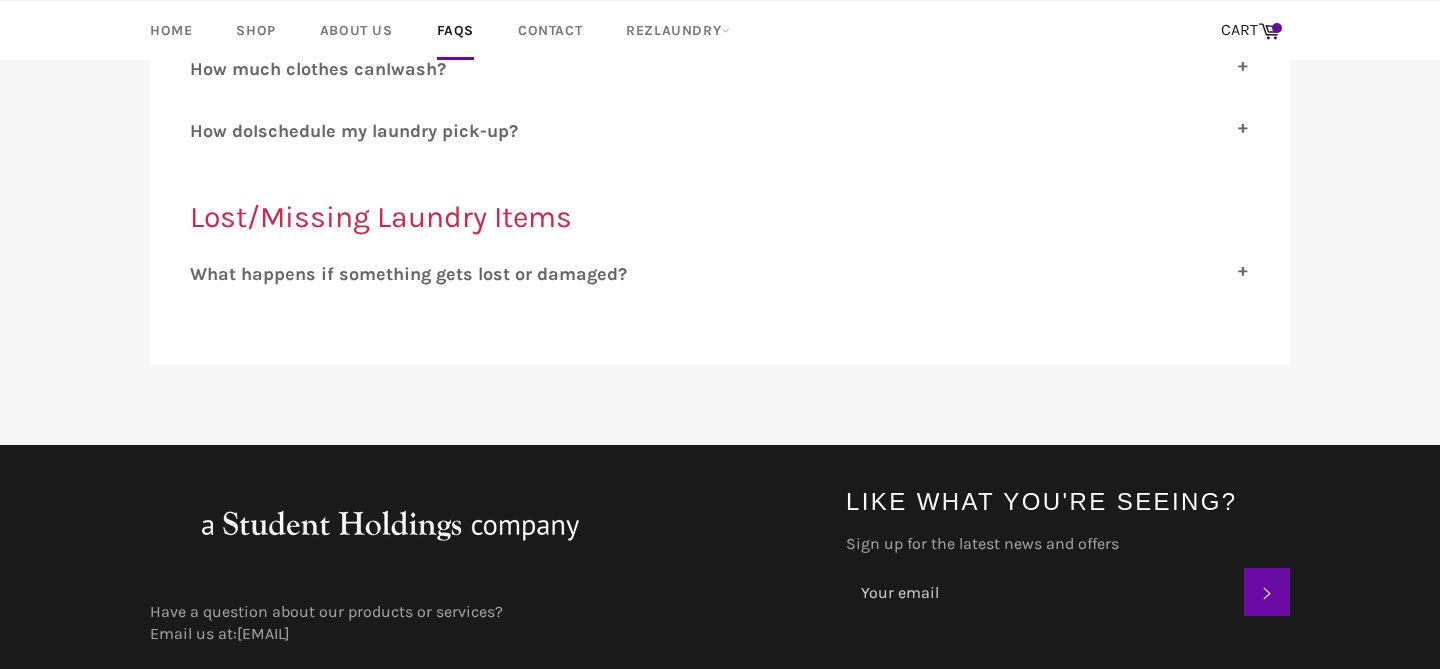click on "hat happens if something gets lost or damaged?" at bounding box center (417, 274) 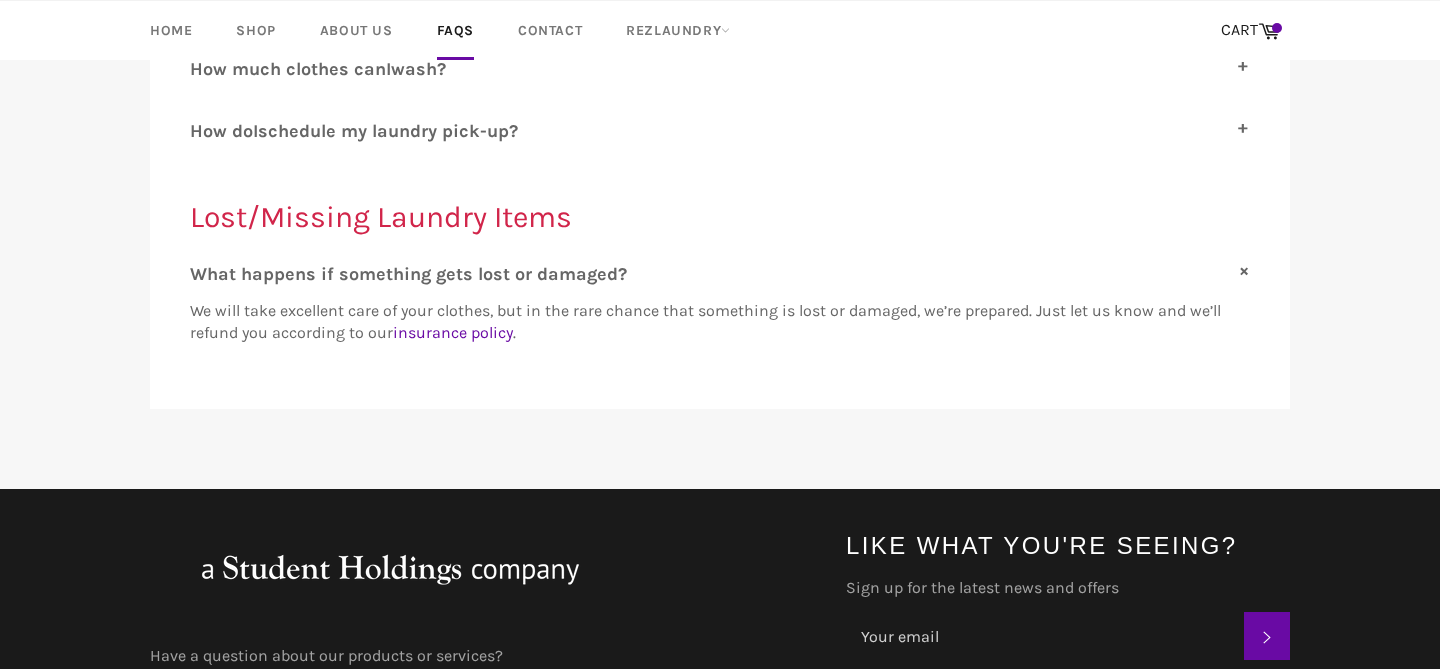 click on "hat happens if something gets lost or damaged?" at bounding box center (417, 274) 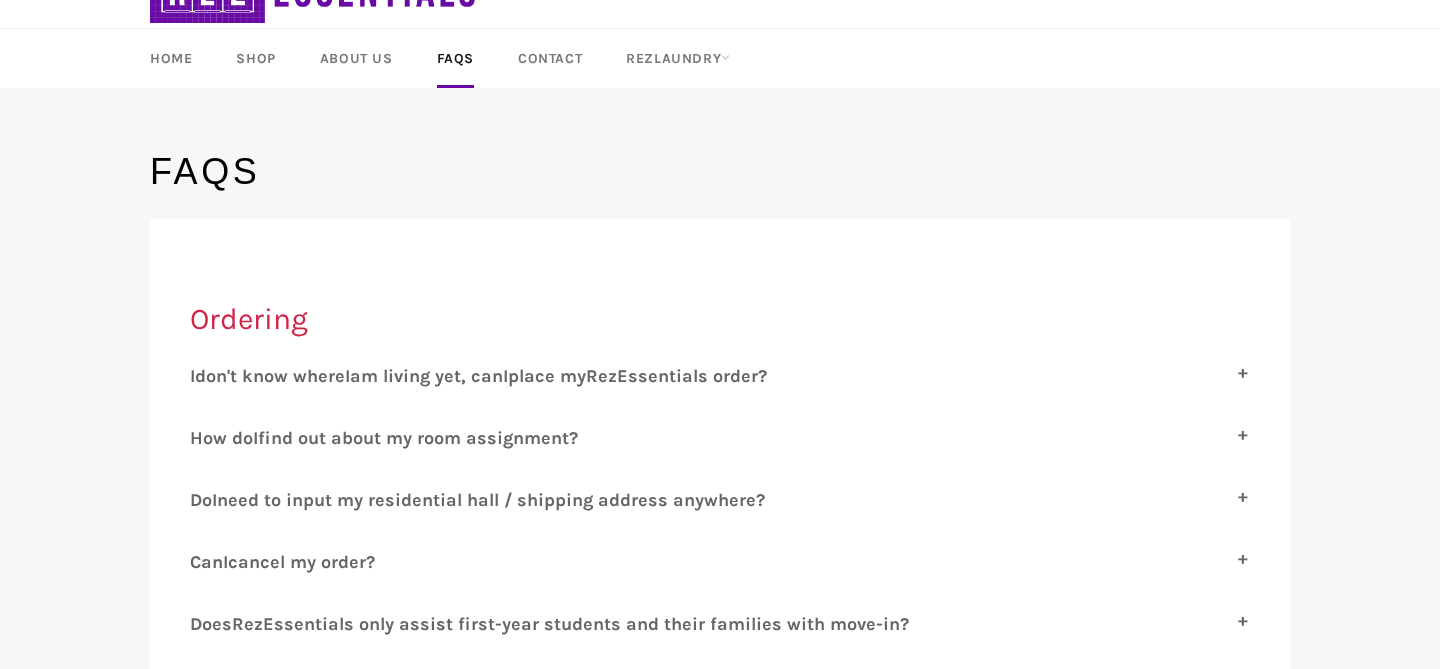 scroll, scrollTop: 0, scrollLeft: 0, axis: both 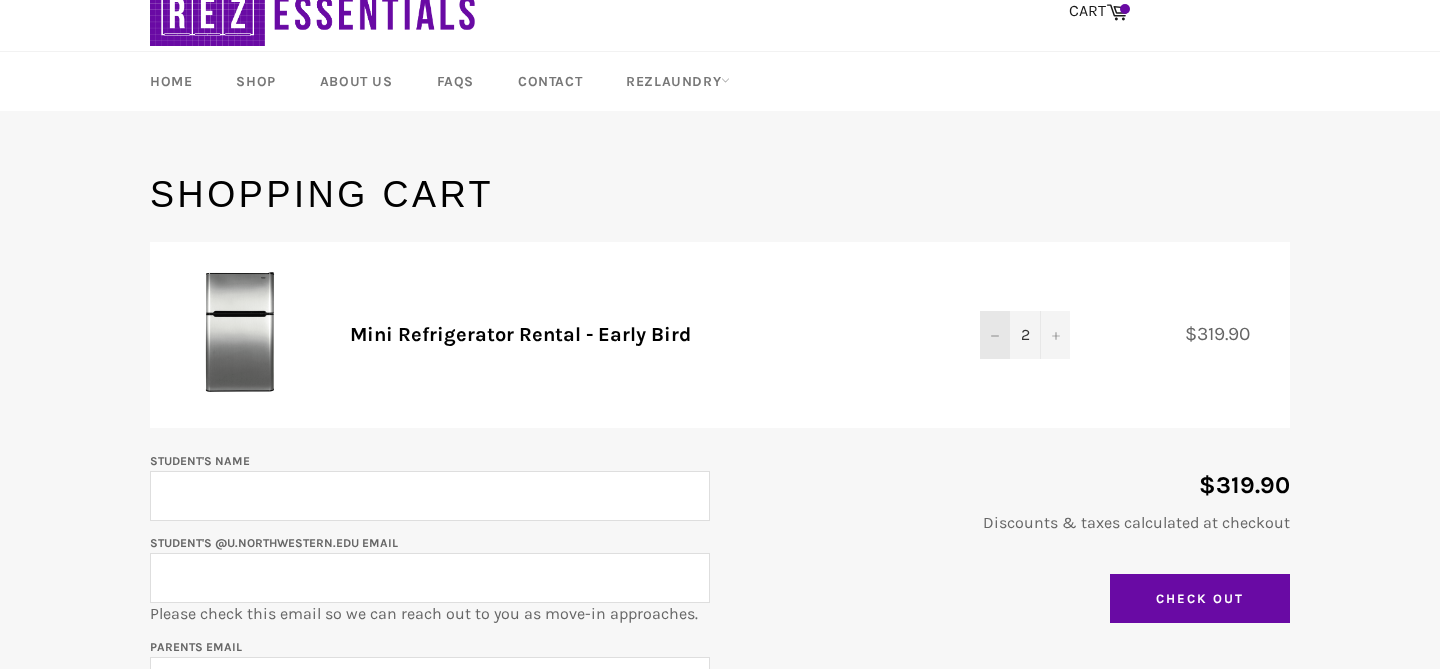 click on "−" at bounding box center (995, 335) 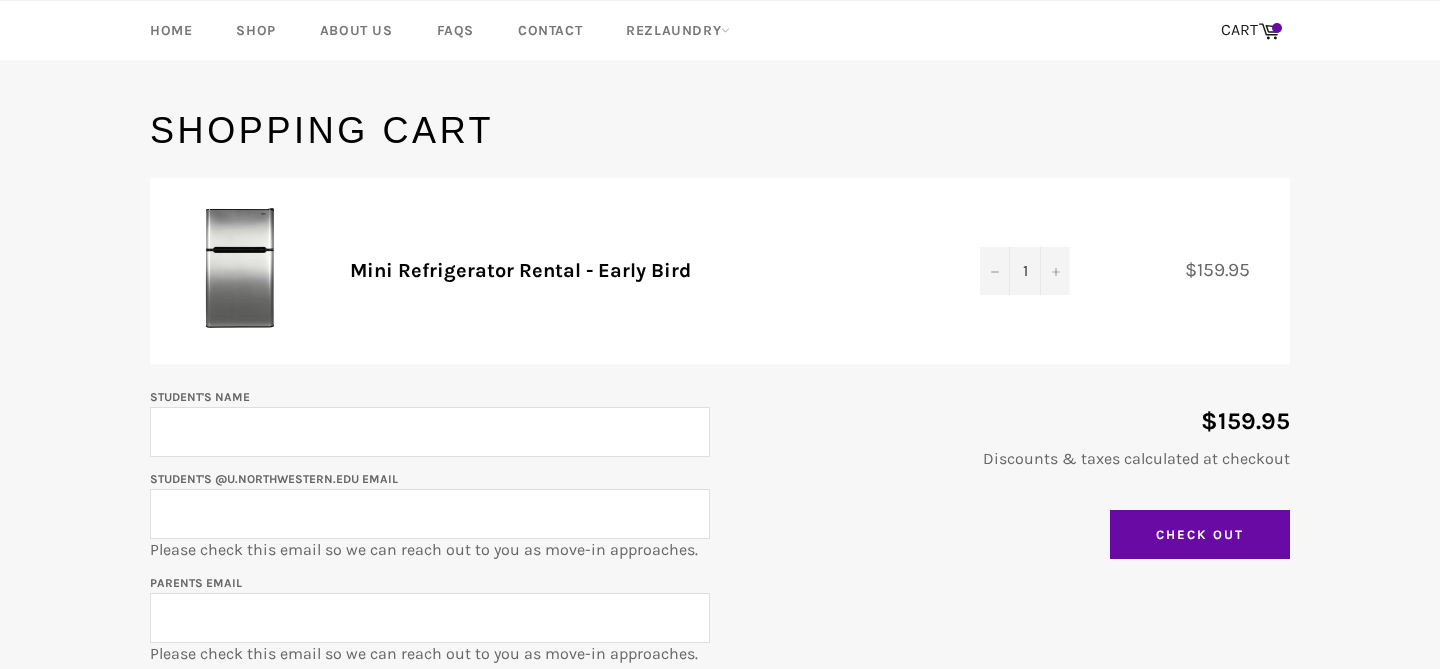 scroll, scrollTop: 191, scrollLeft: 0, axis: vertical 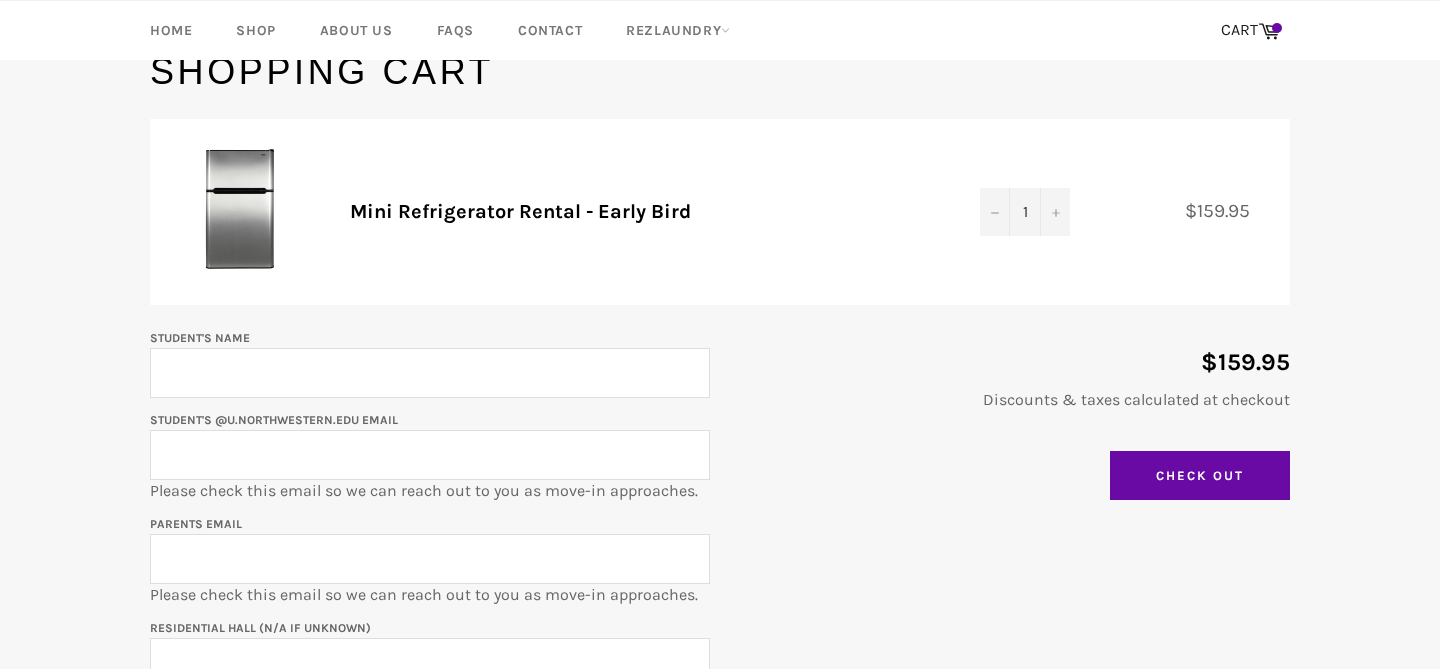 click on "Student's Name" at bounding box center (430, 373) 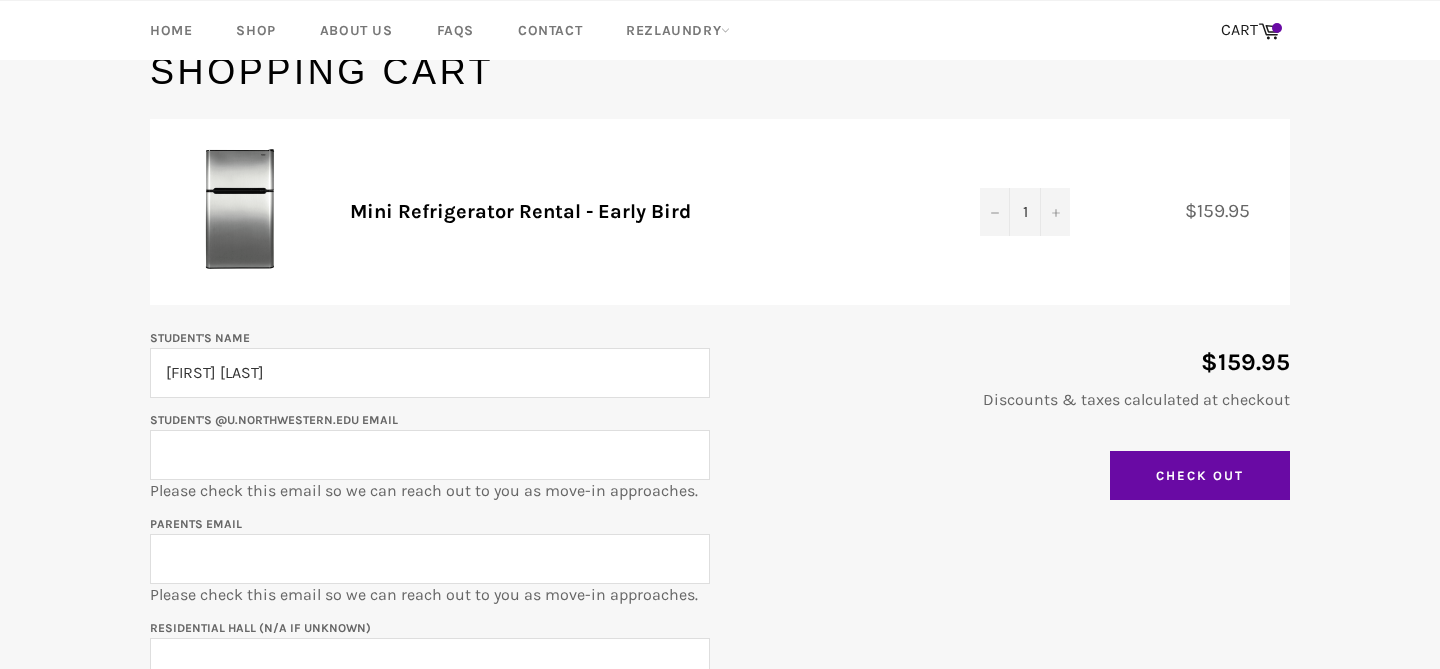 type on "[FIRST] [LAST]" 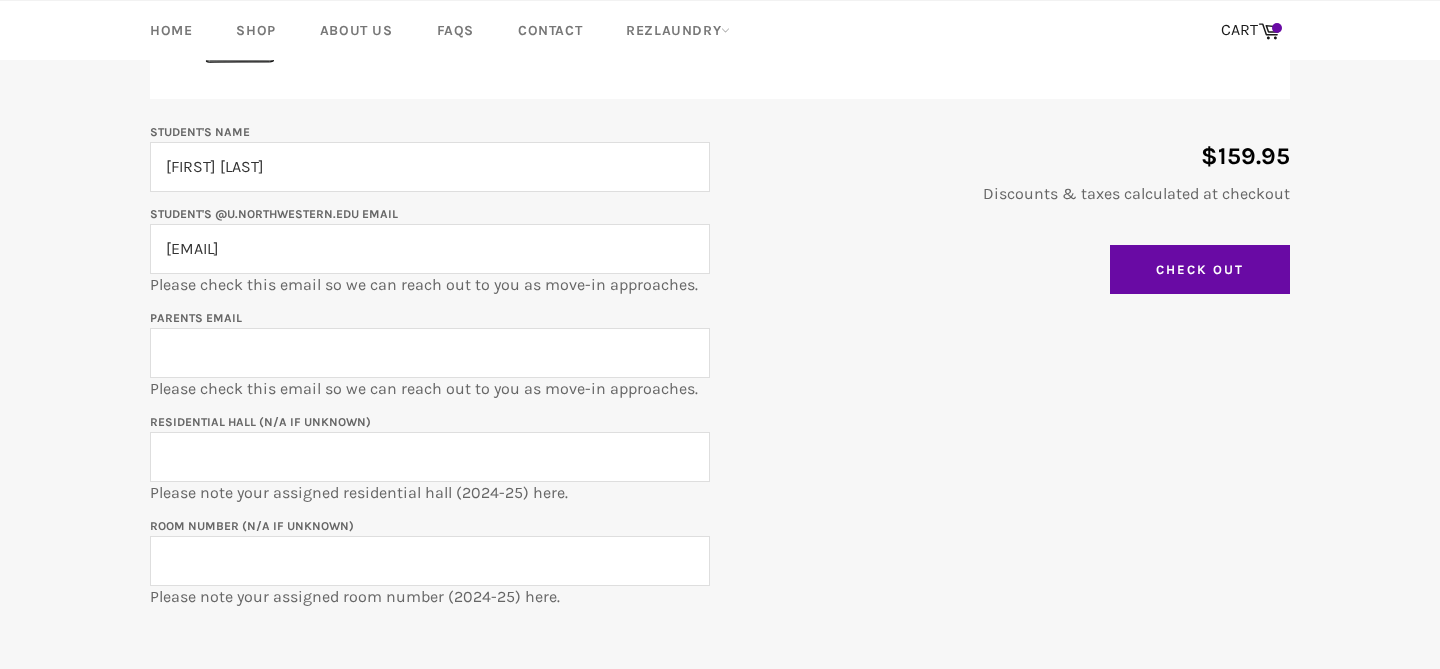 scroll, scrollTop: 450, scrollLeft: 0, axis: vertical 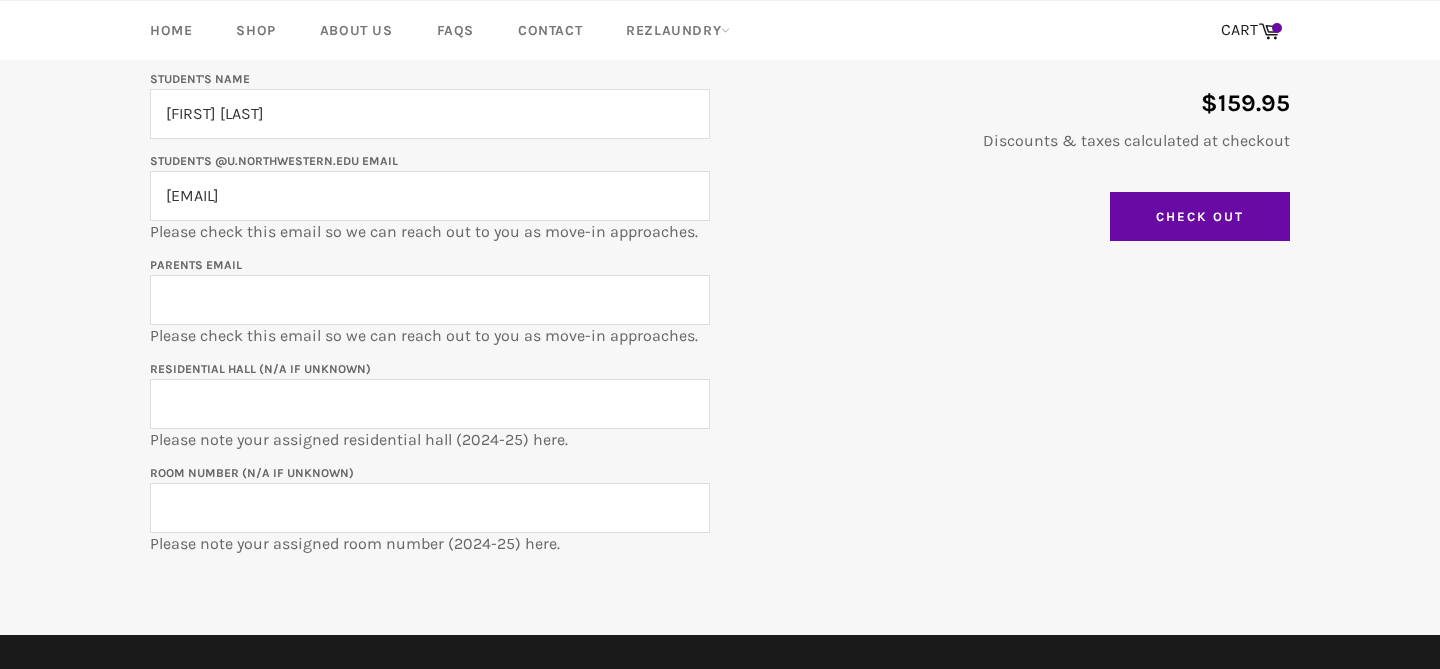 type on "[EMAIL]" 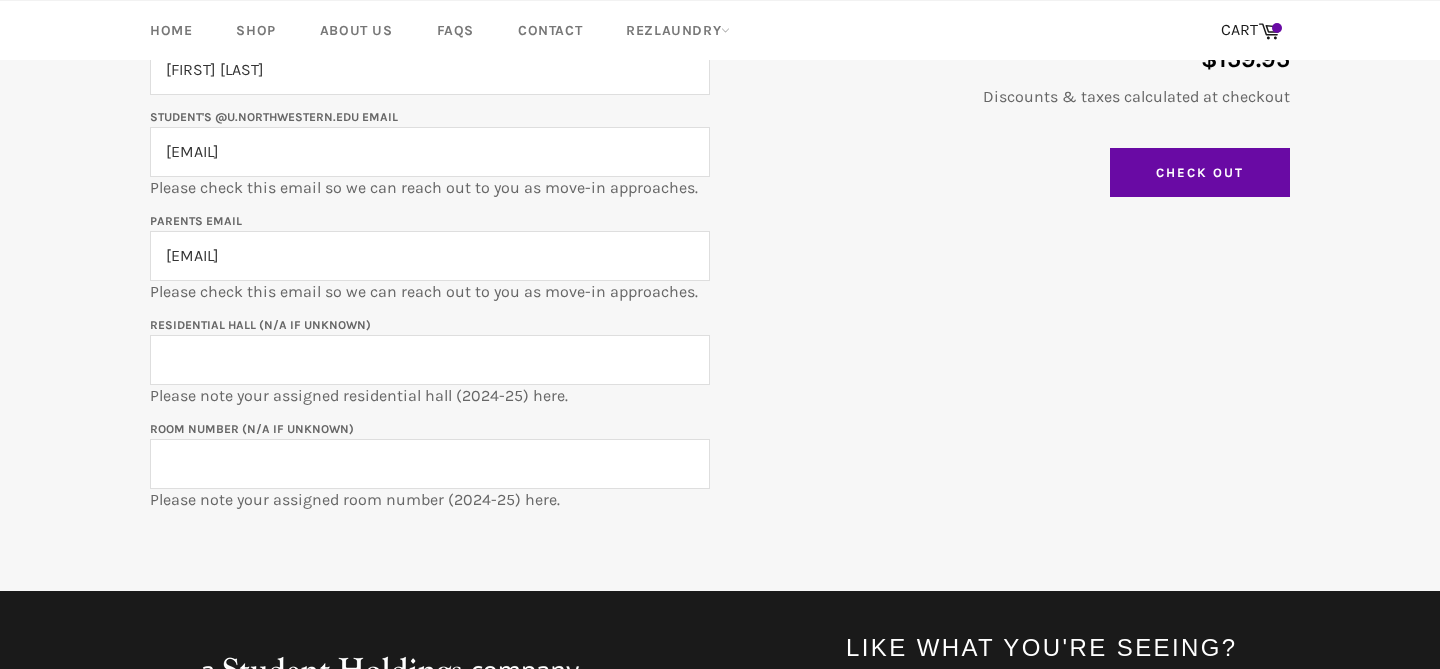 scroll, scrollTop: 499, scrollLeft: 0, axis: vertical 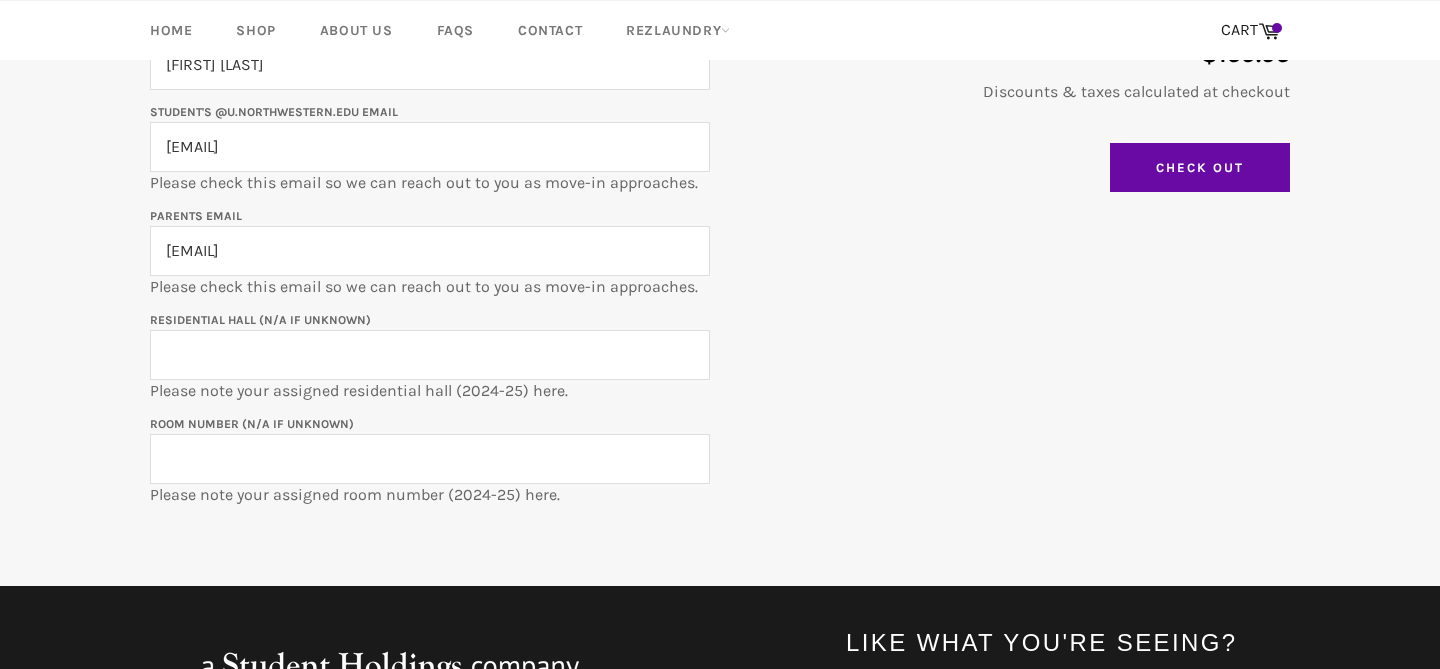 type on "[EMAIL]" 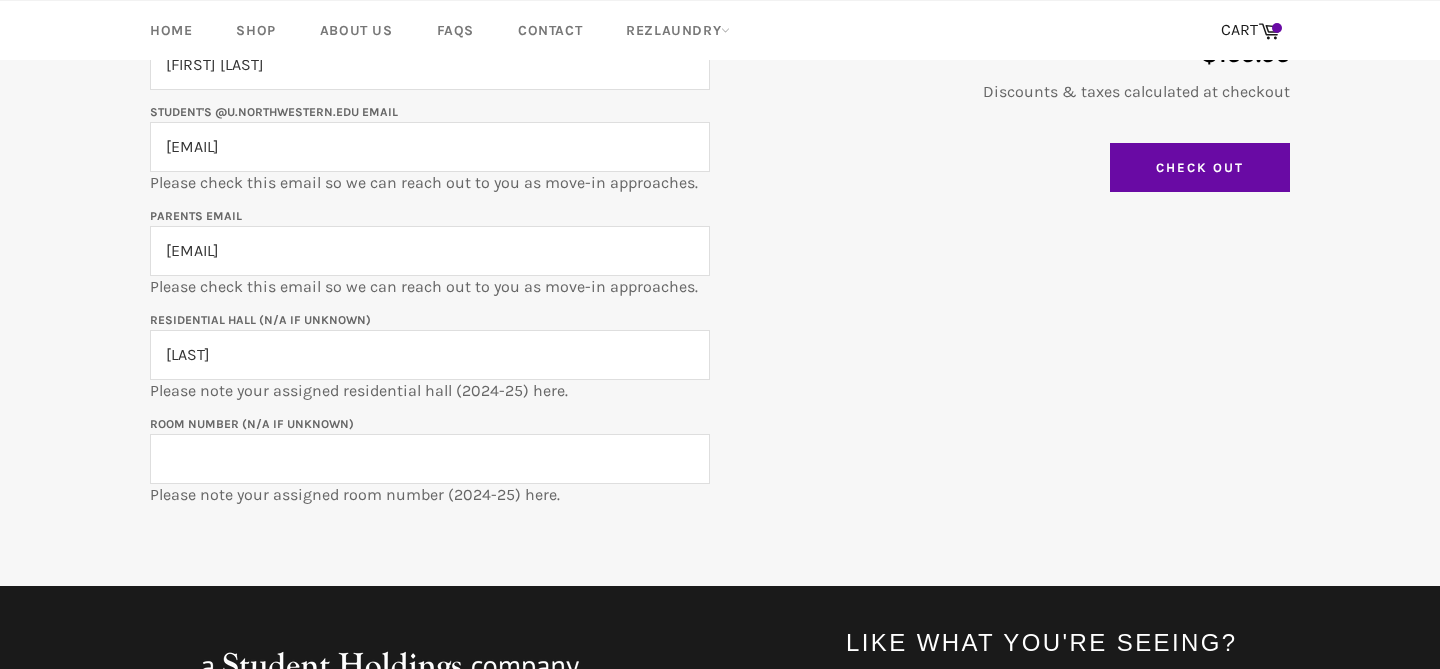 type on "[RESIDENTIAL HALL]" 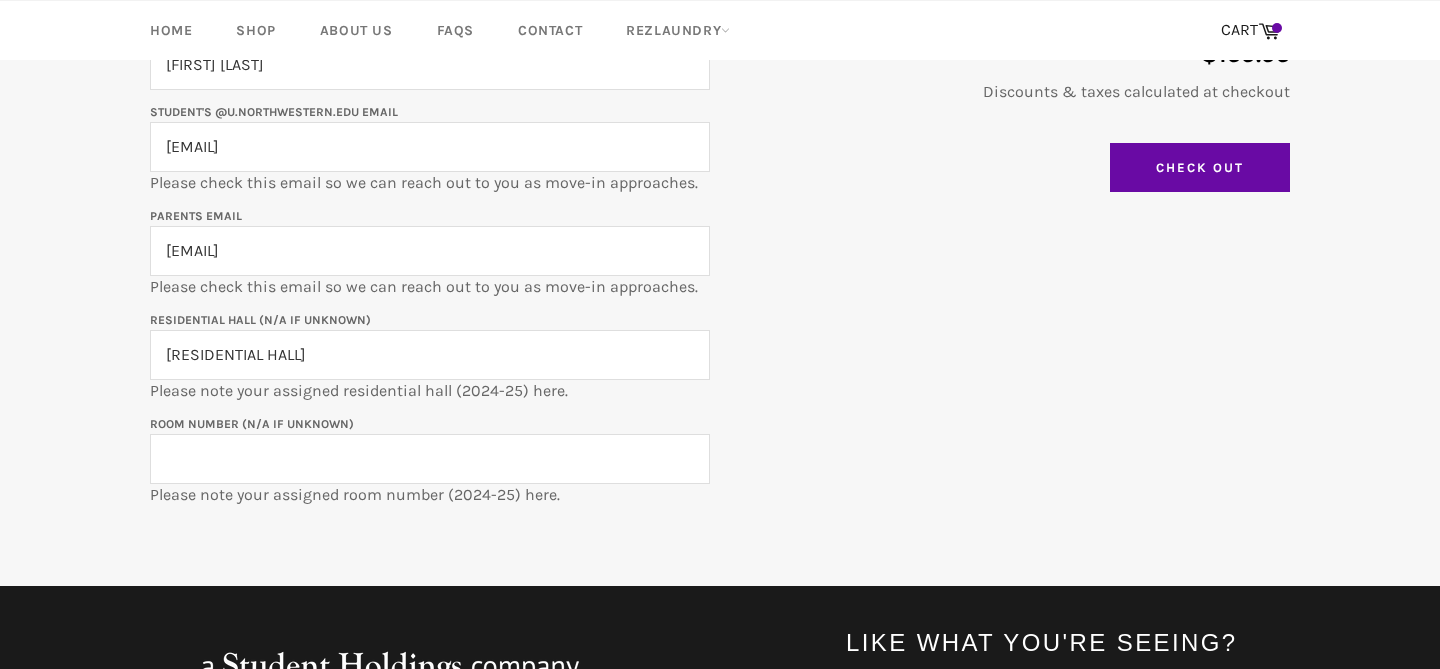 click on "Room Number (N/A if unknown)" at bounding box center [430, 459] 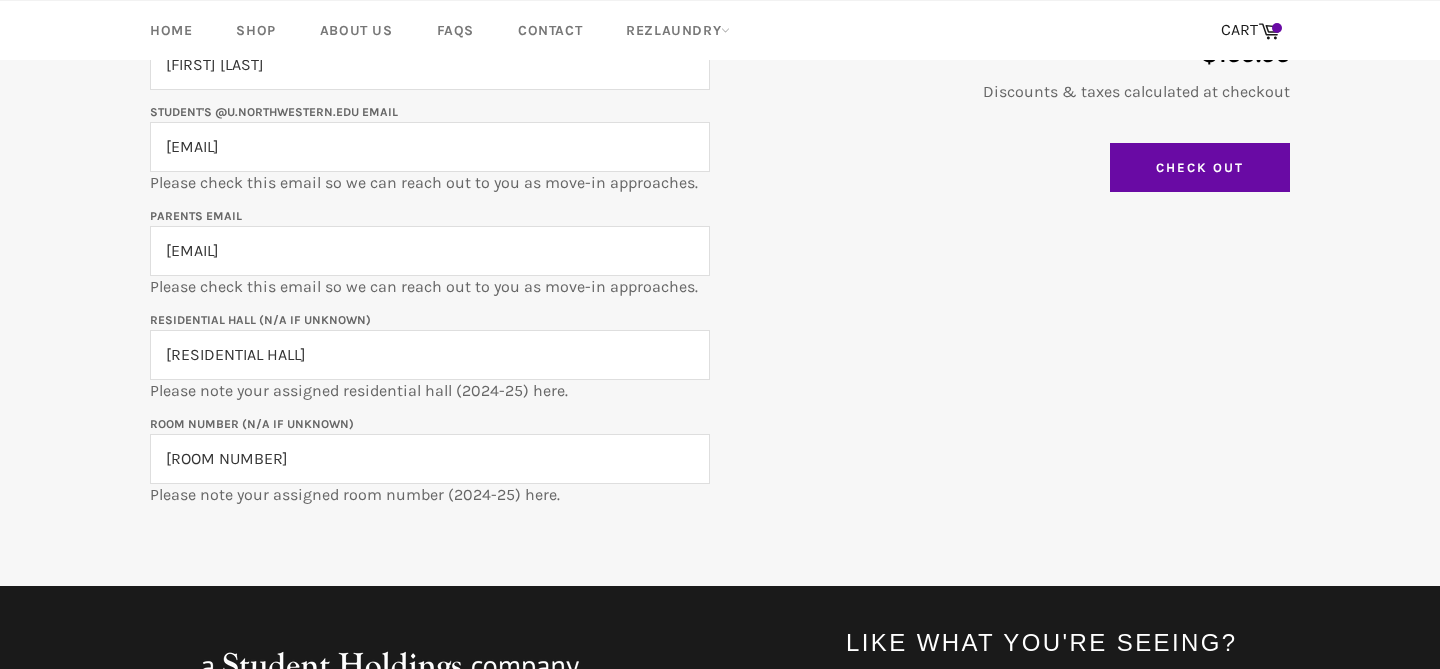 type on "[ROOM NUMBER]" 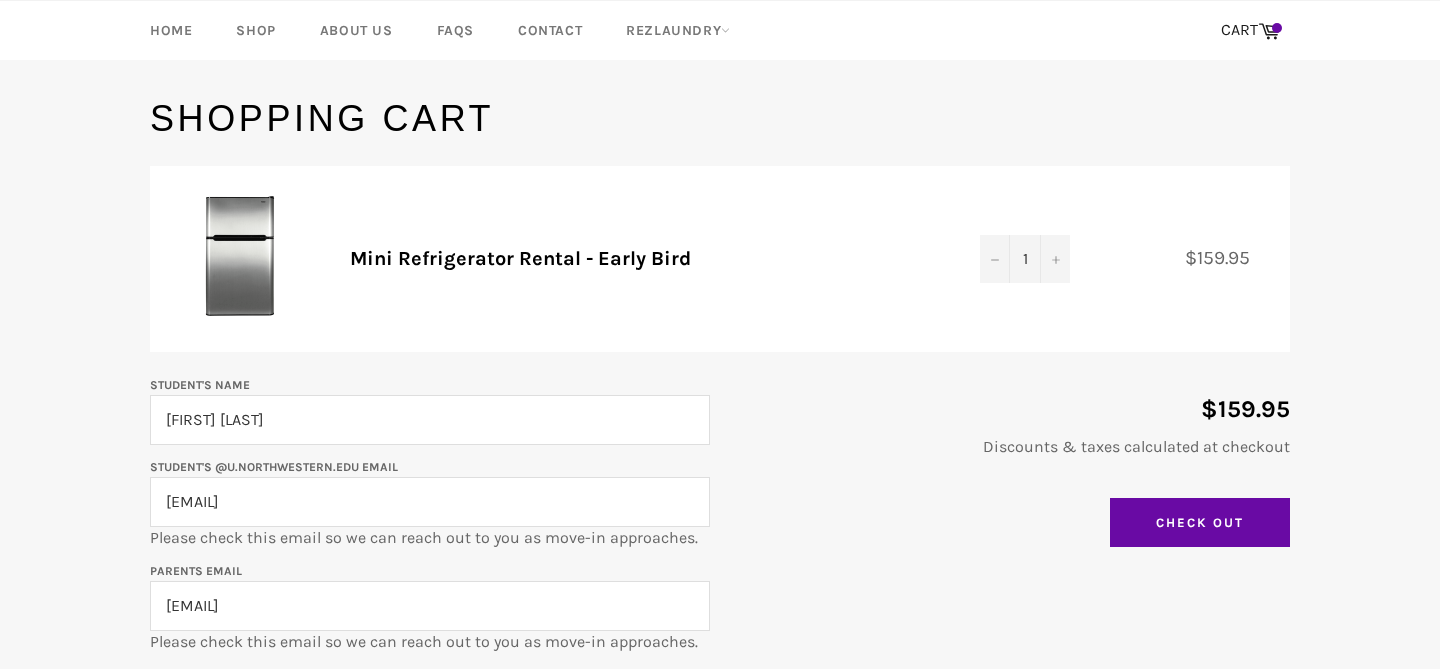 scroll, scrollTop: 344, scrollLeft: 0, axis: vertical 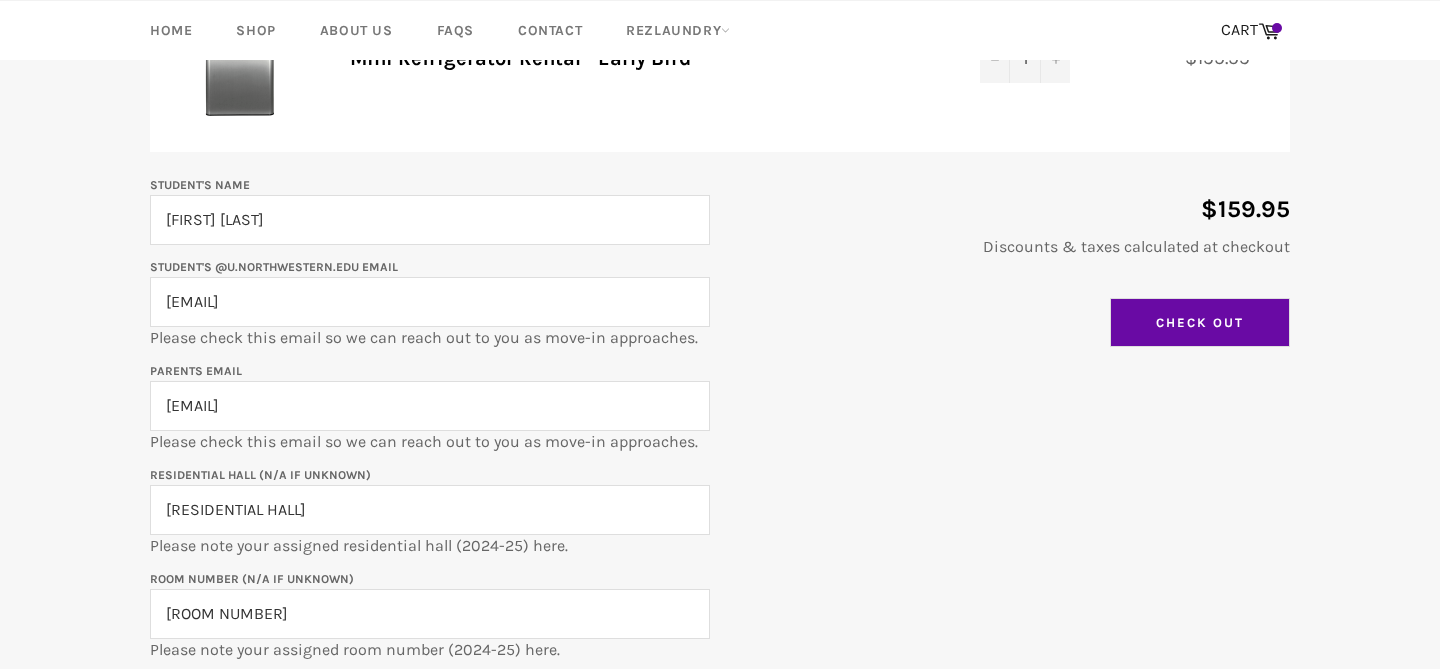 click on "Check Out" at bounding box center [1200, 323] 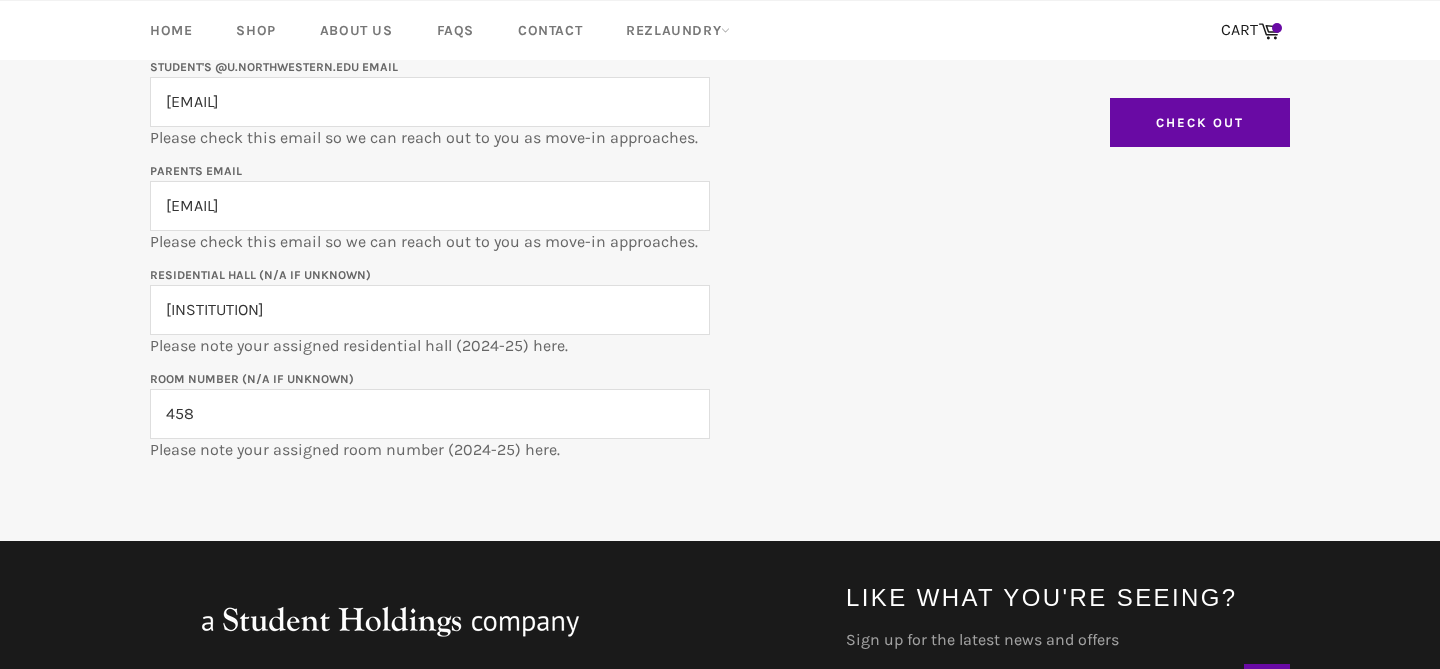 scroll, scrollTop: 396, scrollLeft: 0, axis: vertical 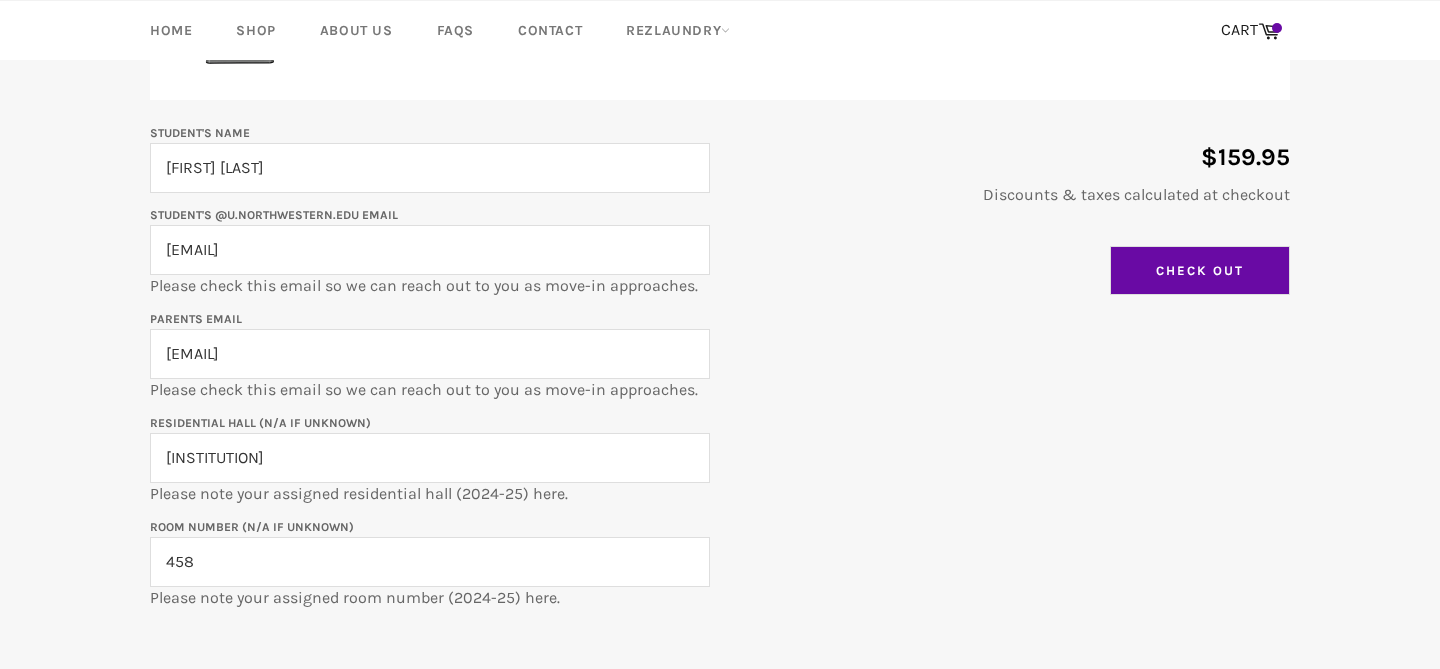 click on "Check Out" at bounding box center (1200, 271) 